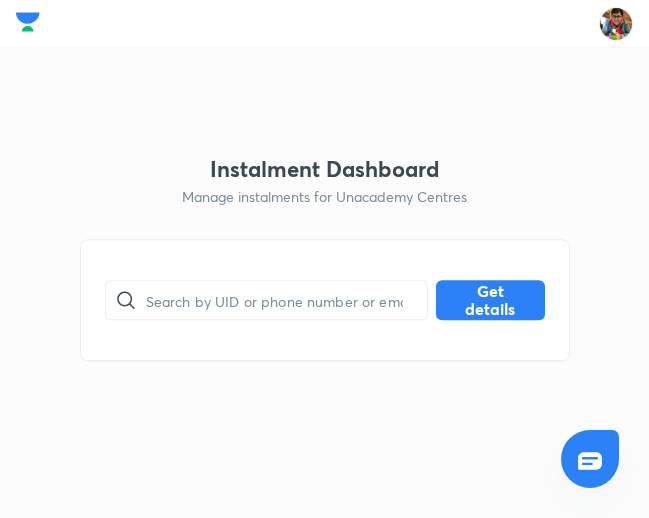 scroll, scrollTop: 0, scrollLeft: 0, axis: both 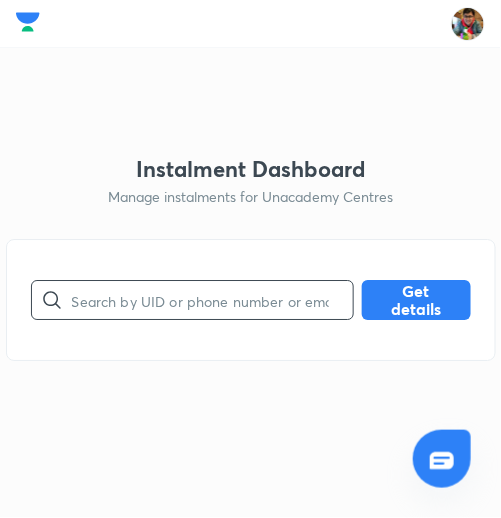click at bounding box center [212, 300] 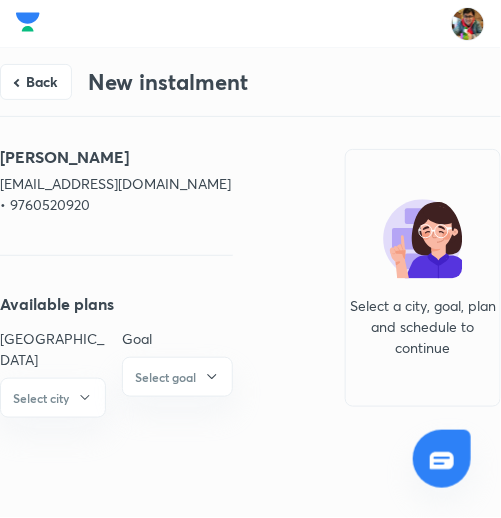 click on "[EMAIL_ADDRESS][DOMAIN_NAME] • 9760520920" at bounding box center [116, 194] 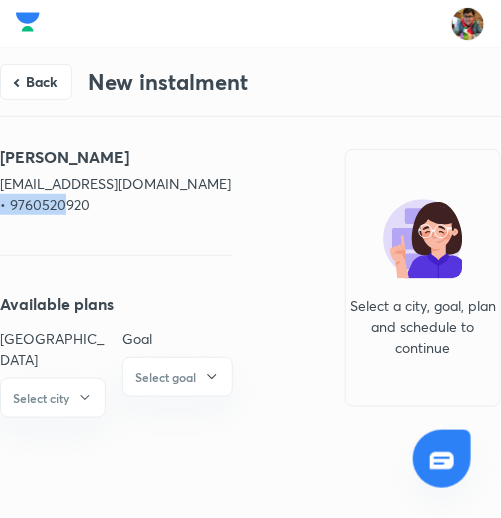 click on "[EMAIL_ADDRESS][DOMAIN_NAME] • 9760520920" at bounding box center (116, 194) 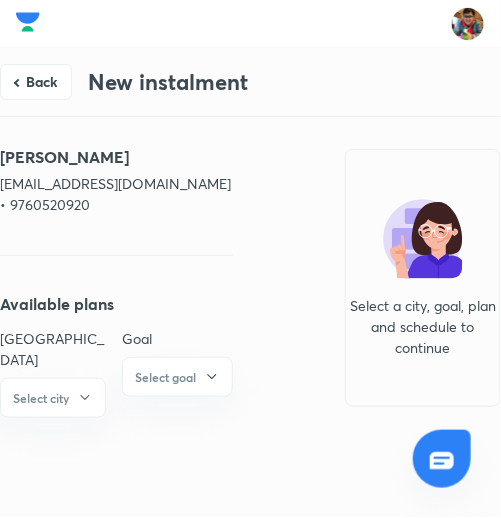 click on "[PERSON_NAME]" at bounding box center (116, 157) 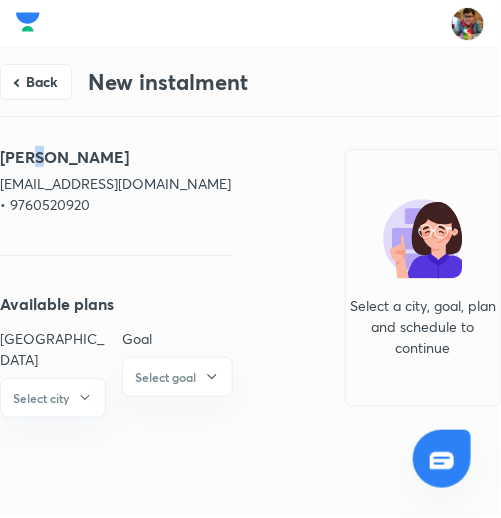 click on "[PERSON_NAME]" at bounding box center [116, 157] 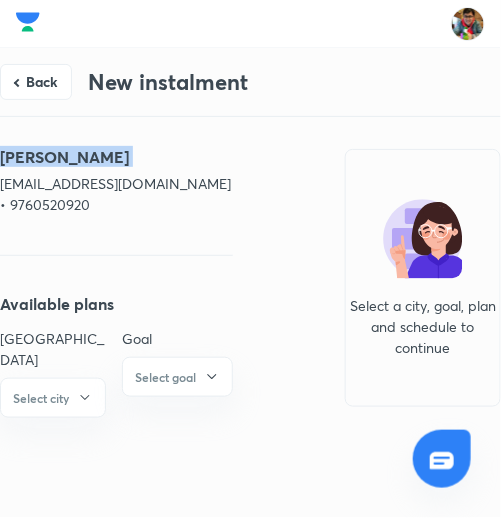 click on "[PERSON_NAME]" at bounding box center [116, 157] 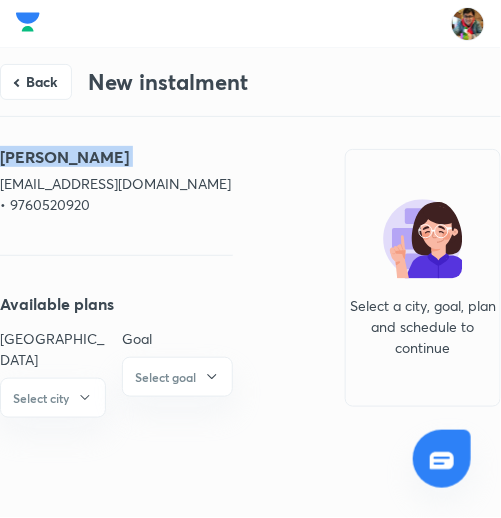 drag, startPoint x: 39, startPoint y: 76, endPoint x: 133, endPoint y: 300, distance: 242.92386 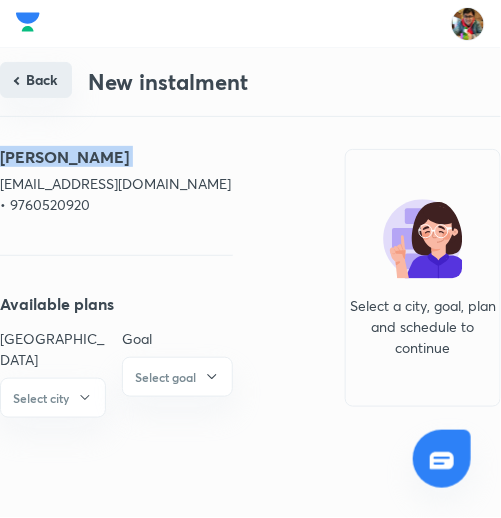 click on "Back" at bounding box center (36, 80) 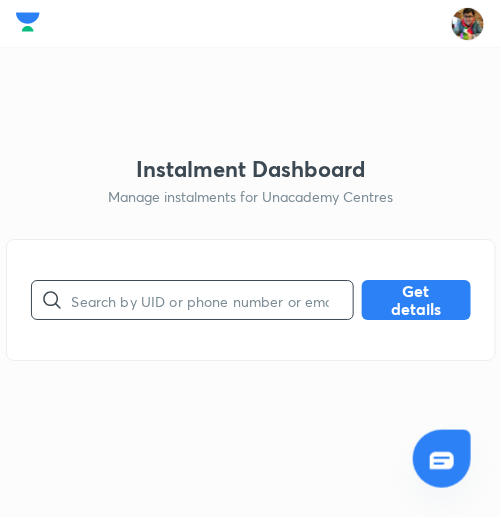 paste on "DU7CI6WVOQ" 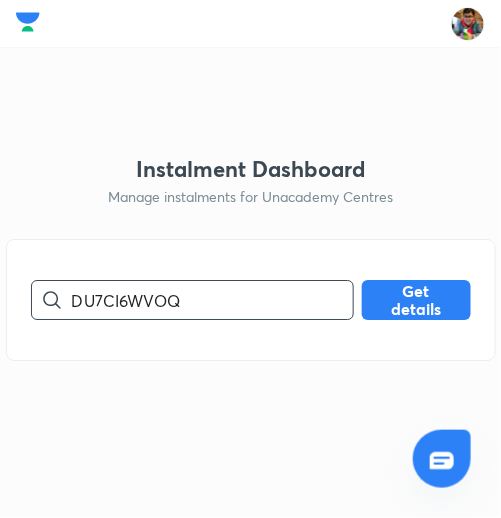 click on "DU7CI6WVOQ" at bounding box center [212, 300] 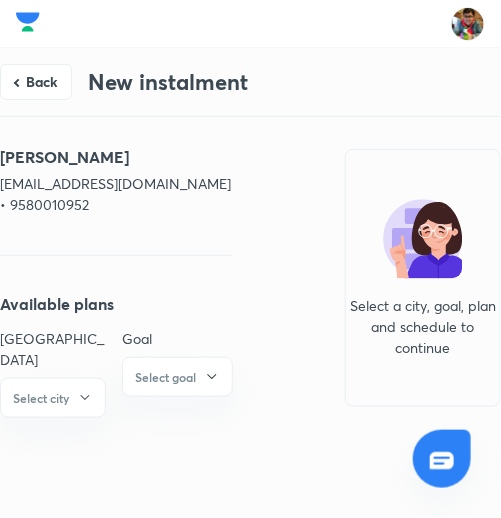 click on "[EMAIL_ADDRESS][DOMAIN_NAME] • 9580010952" at bounding box center (116, 194) 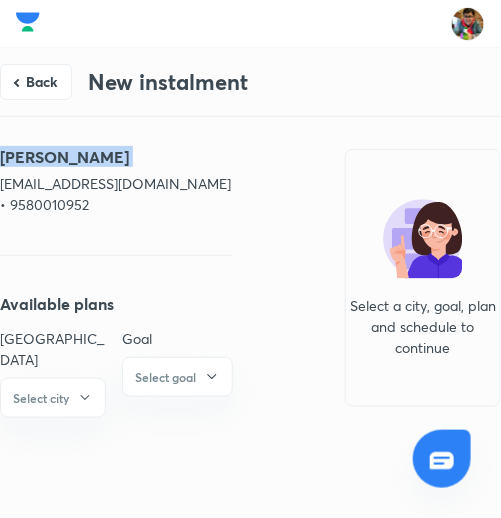 click on "[PERSON_NAME]" at bounding box center (116, 157) 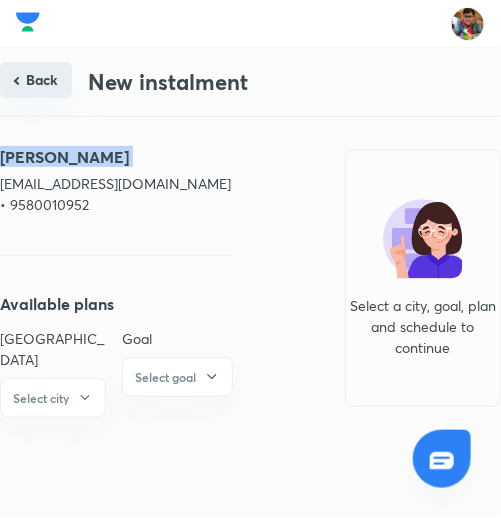 click on "Back" at bounding box center [36, 80] 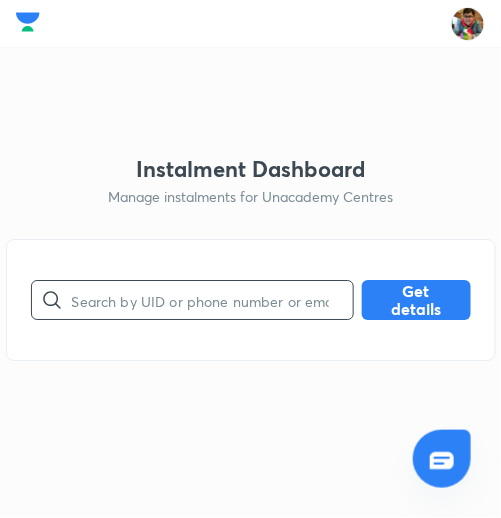 click at bounding box center [212, 300] 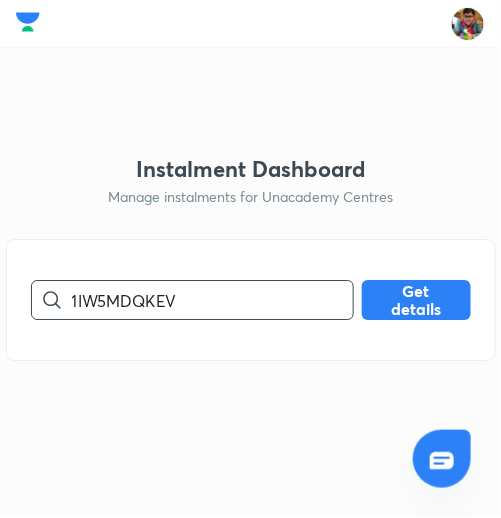 type on "1IW5MDQKEV" 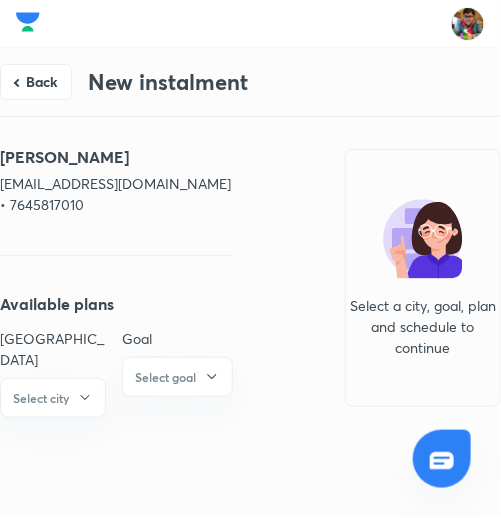click on "[EMAIL_ADDRESS][DOMAIN_NAME] • 7645817010" at bounding box center (116, 194) 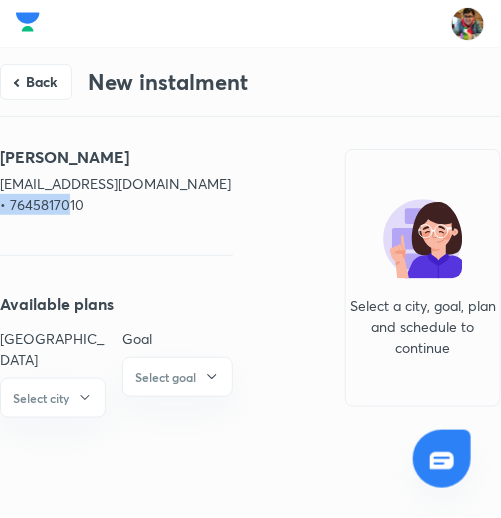 click on "[EMAIL_ADDRESS][DOMAIN_NAME] • 7645817010" at bounding box center (116, 194) 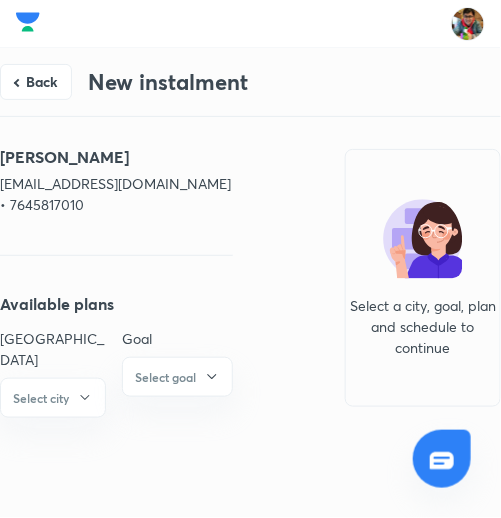 click on "[PERSON_NAME]" at bounding box center [116, 157] 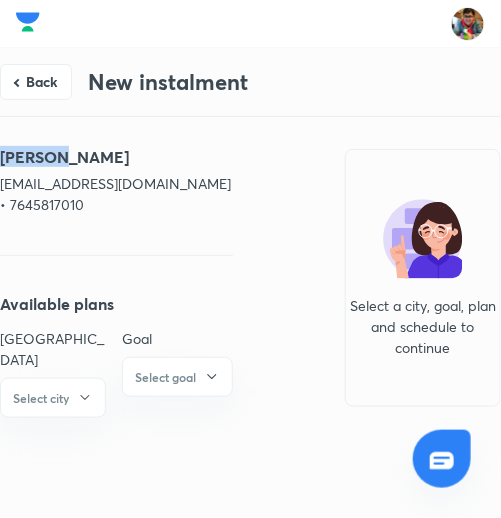 click on "[PERSON_NAME]" at bounding box center [116, 157] 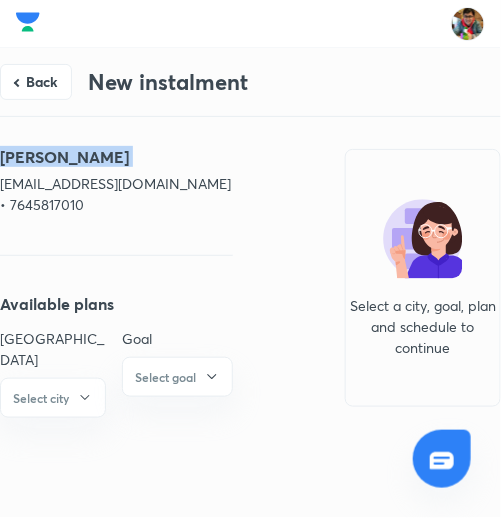 click on "[PERSON_NAME]" at bounding box center [116, 157] 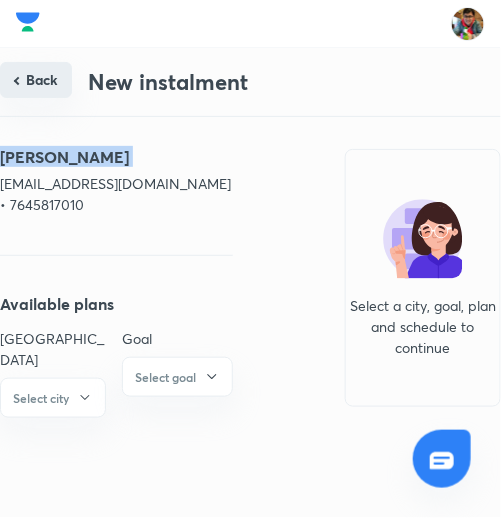 click on "Back" at bounding box center (36, 80) 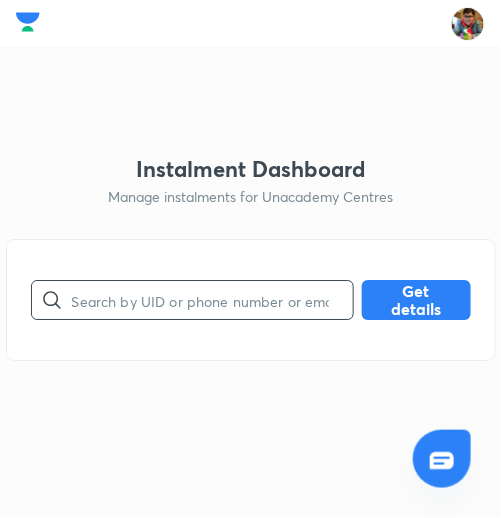 click at bounding box center (212, 300) 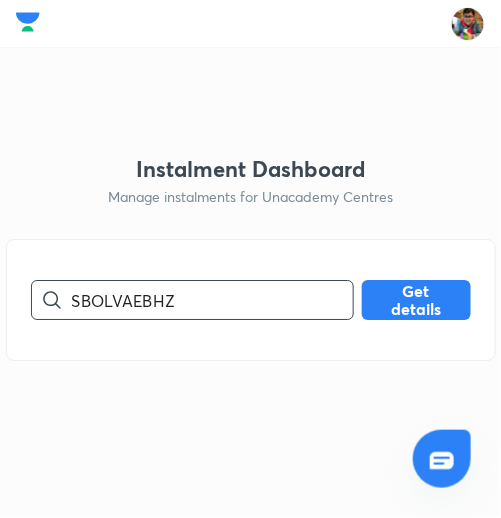 type on "SBOLVAEBHZ" 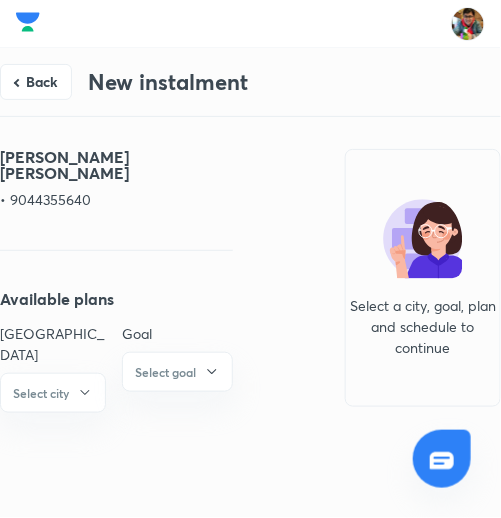 click on "• 9044355640" at bounding box center (116, 199) 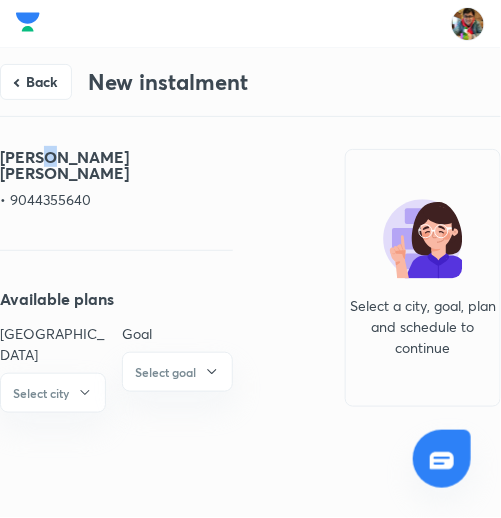 click on "[PERSON_NAME] [PERSON_NAME]" at bounding box center (116, 165) 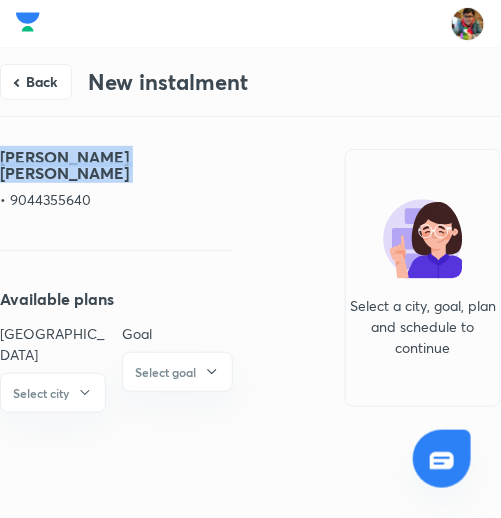 click on "[PERSON_NAME] [PERSON_NAME]" at bounding box center (116, 165) 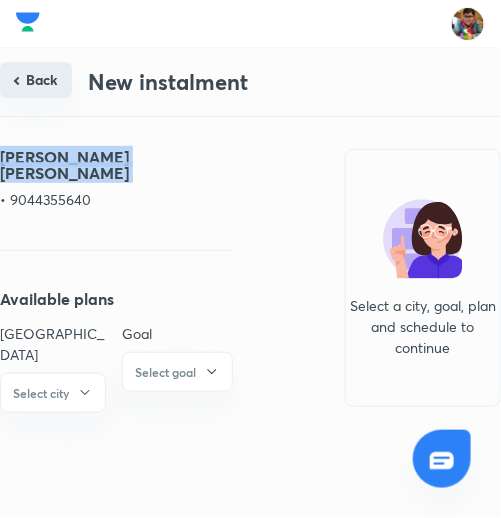 click on "Back" at bounding box center (36, 80) 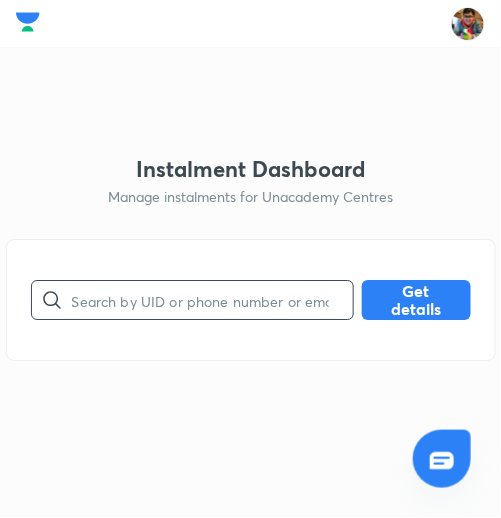 click at bounding box center (212, 300) 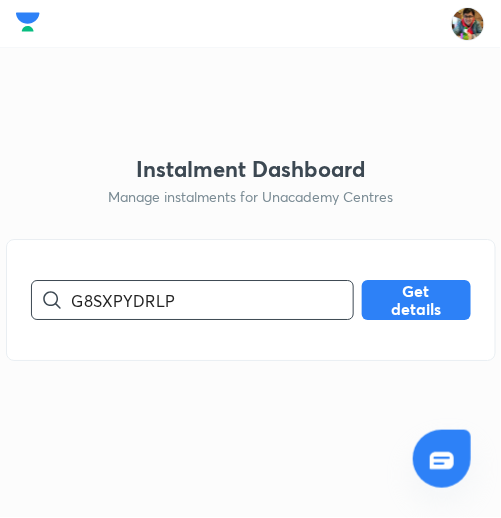type on "G8SXPYDRLP" 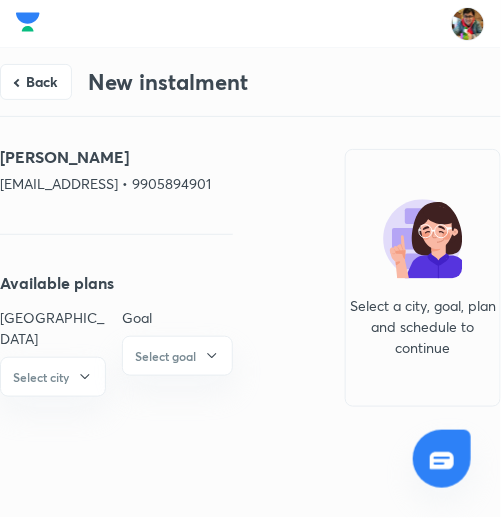 click on "[EMAIL_ADDRESS] • 9905894901" at bounding box center [116, 183] 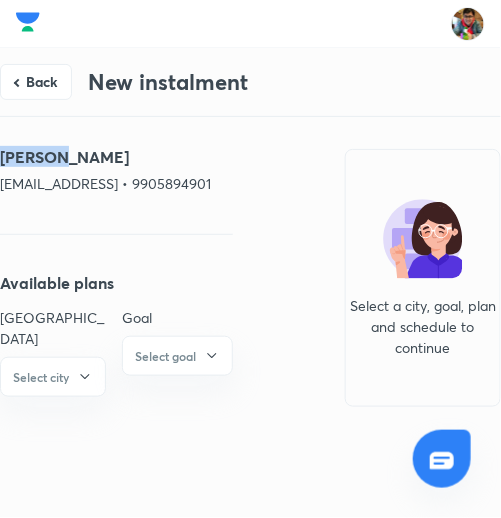 click on "[PERSON_NAME]" at bounding box center [116, 157] 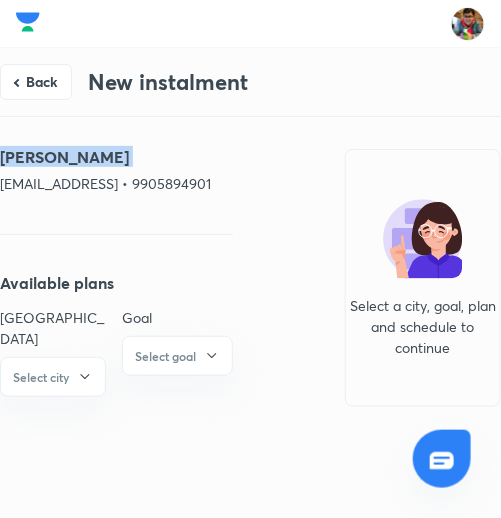 click on "[PERSON_NAME]" at bounding box center [116, 157] 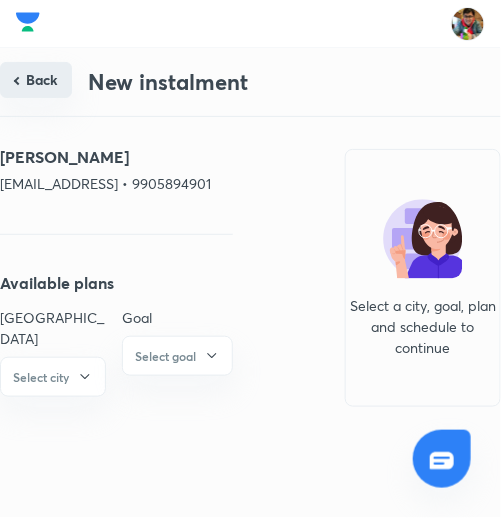drag, startPoint x: 46, startPoint y: 62, endPoint x: 25, endPoint y: 82, distance: 29 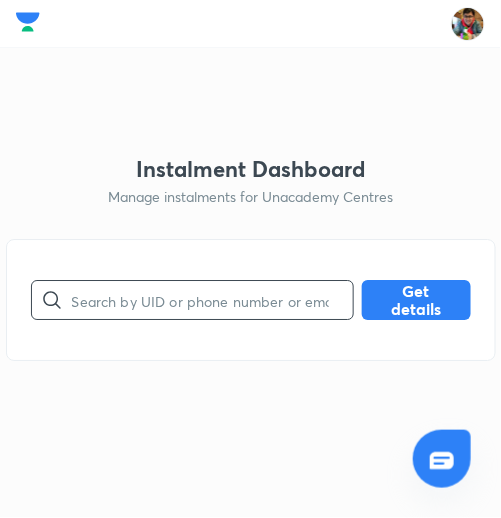 click at bounding box center [212, 300] 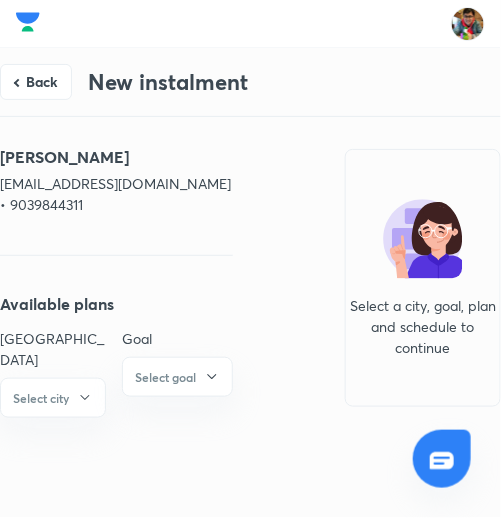 click on "[EMAIL_ADDRESS][DOMAIN_NAME] • 9039844311" at bounding box center (116, 194) 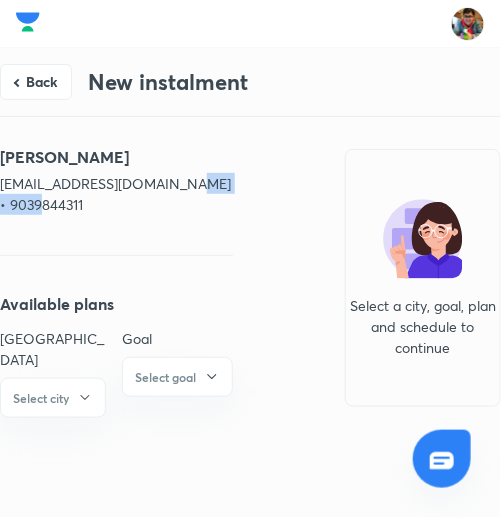 click on "[EMAIL_ADDRESS][DOMAIN_NAME] • 9039844311" at bounding box center [116, 194] 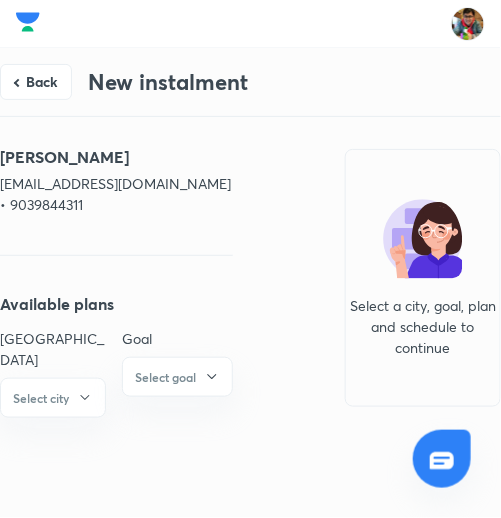 click on "[PERSON_NAME]" at bounding box center (116, 157) 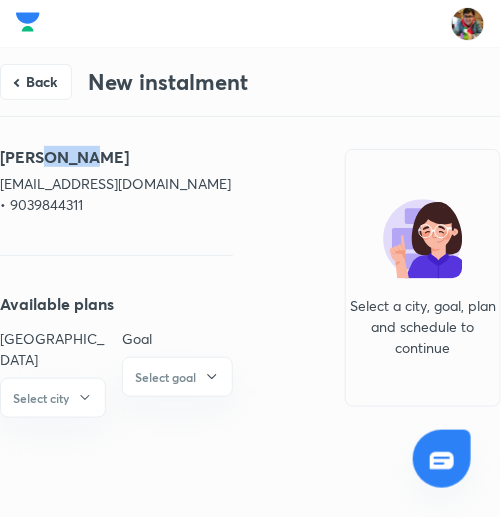 click on "[PERSON_NAME]" at bounding box center (116, 157) 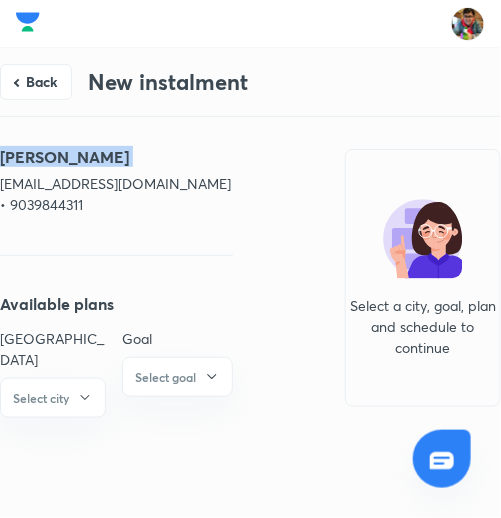 click on "[PERSON_NAME]" at bounding box center (116, 157) 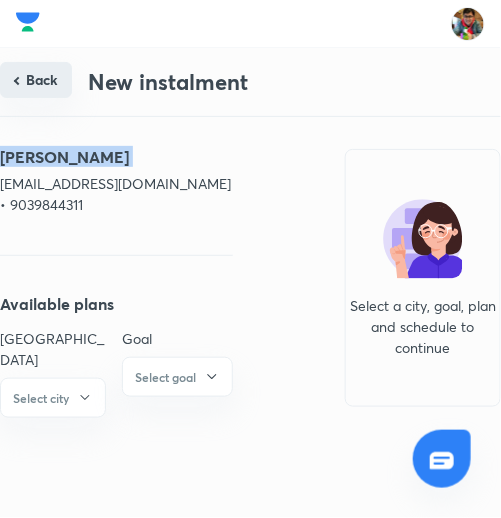 click on "Back" at bounding box center (36, 80) 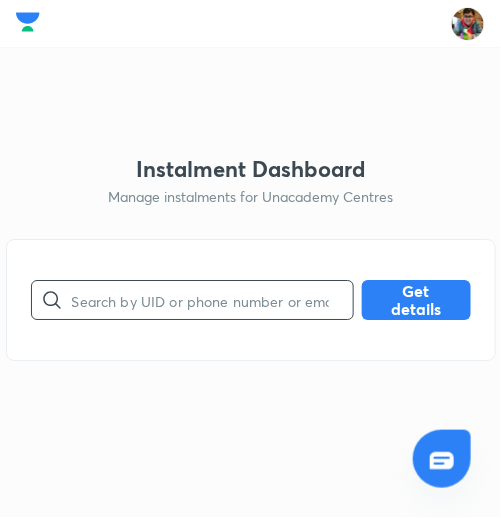 paste on "7EUMJQY7FI" 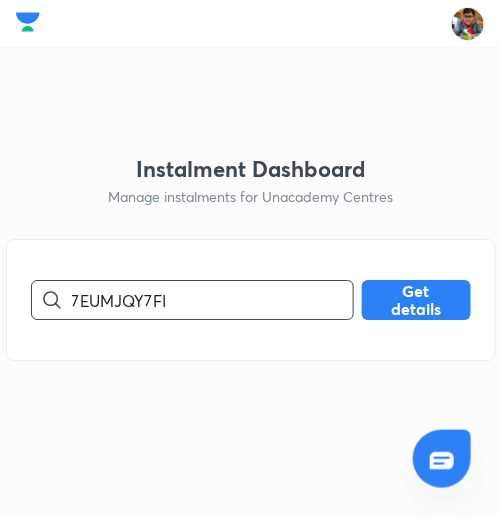 click on "7EUMJQY7FI" at bounding box center [212, 300] 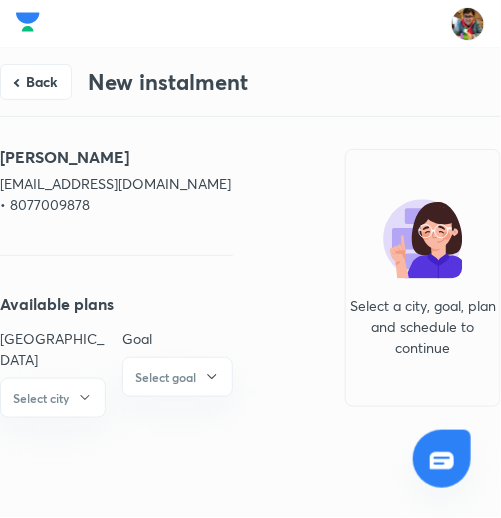 click on "[EMAIL_ADDRESS][DOMAIN_NAME] • 8077009878" at bounding box center [116, 194] 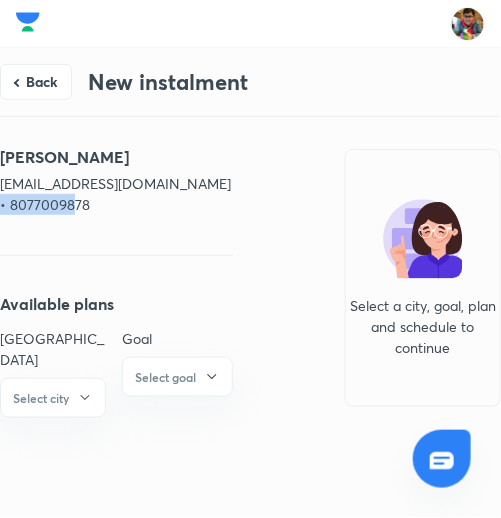 click on "[EMAIL_ADDRESS][DOMAIN_NAME] • 8077009878" at bounding box center [116, 194] 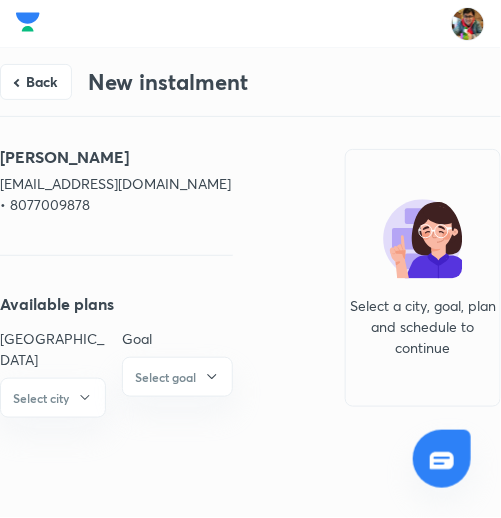 click on "Back New instalment [PERSON_NAME] [EMAIL_ADDRESS][DOMAIN_NAME] • 8077009878 Available plans Center city Select city Goal Select goal Select a city, goal, plan and schedule to continue" at bounding box center [250, 273] 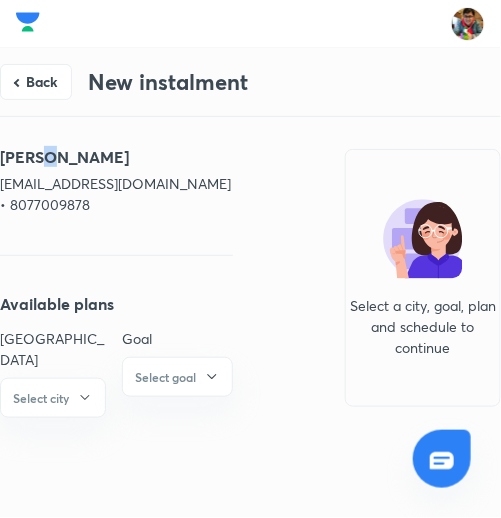 click on "[PERSON_NAME]" at bounding box center [116, 157] 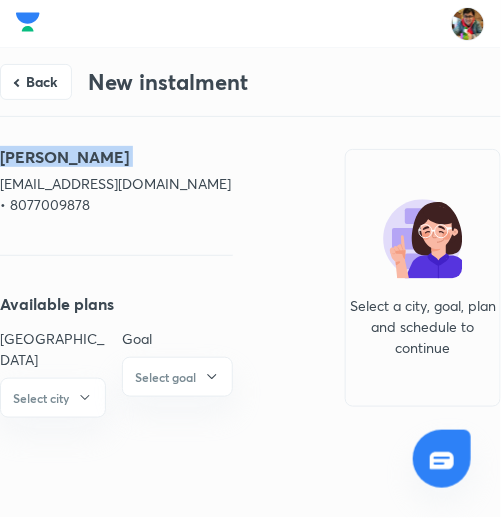 click on "[PERSON_NAME]" at bounding box center [116, 157] 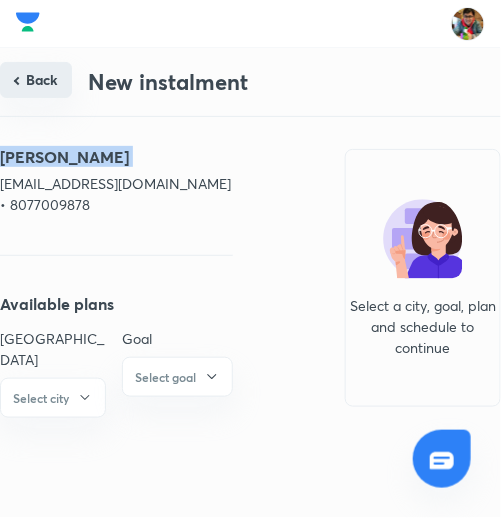 click on "Back" at bounding box center (36, 80) 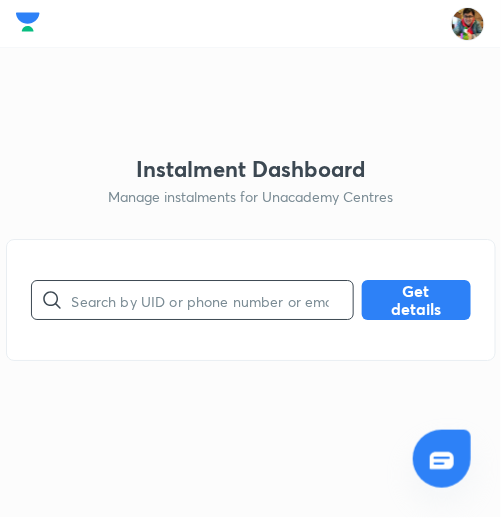 click at bounding box center [212, 300] 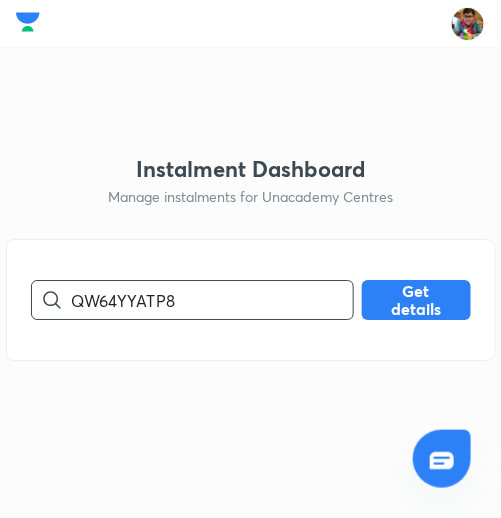 type on "QW64YYATP8" 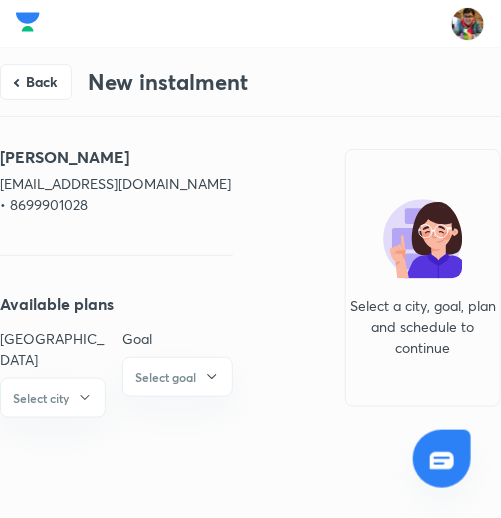 click on "[EMAIL_ADDRESS][DOMAIN_NAME] • 8699901028" at bounding box center [116, 194] 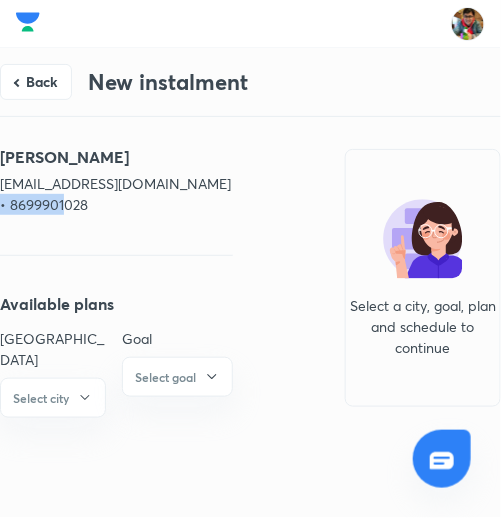 click on "[EMAIL_ADDRESS][DOMAIN_NAME] • 8699901028" at bounding box center (116, 194) 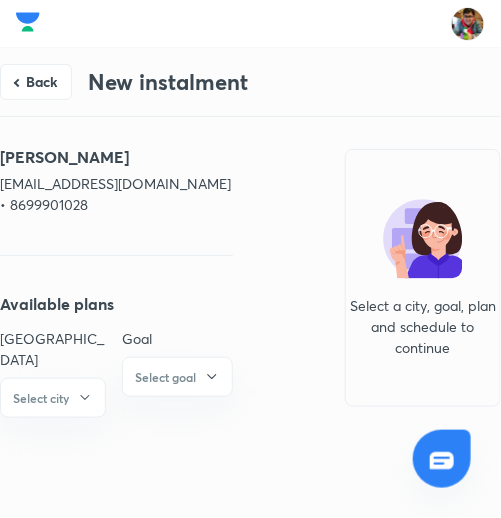 click on "[PERSON_NAME]" at bounding box center (116, 157) 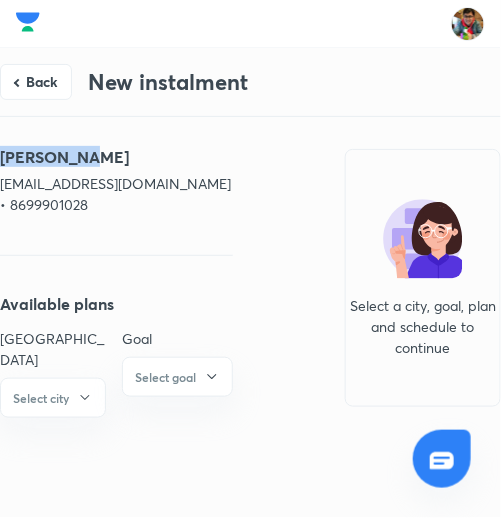 click on "[PERSON_NAME]" at bounding box center [116, 157] 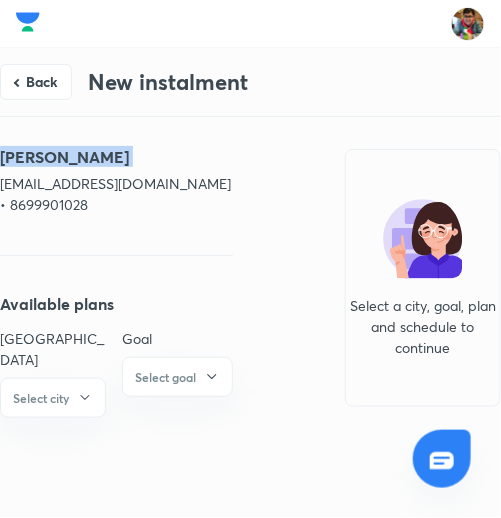 click on "[PERSON_NAME]" at bounding box center (116, 157) 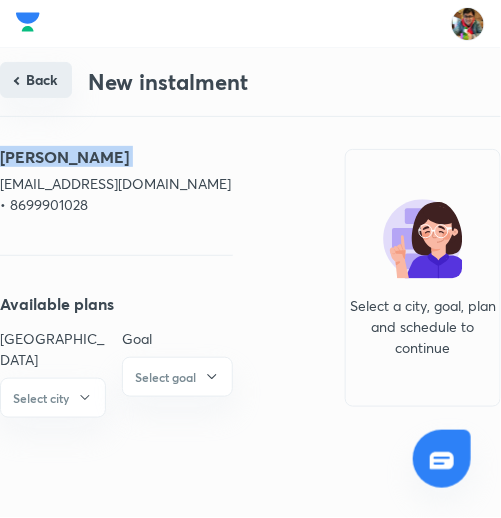 click on "Back" at bounding box center (36, 80) 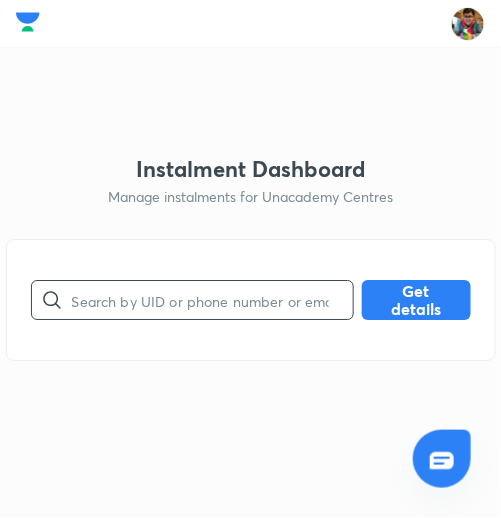 drag, startPoint x: 107, startPoint y: 269, endPoint x: 124, endPoint y: 285, distance: 23.345236 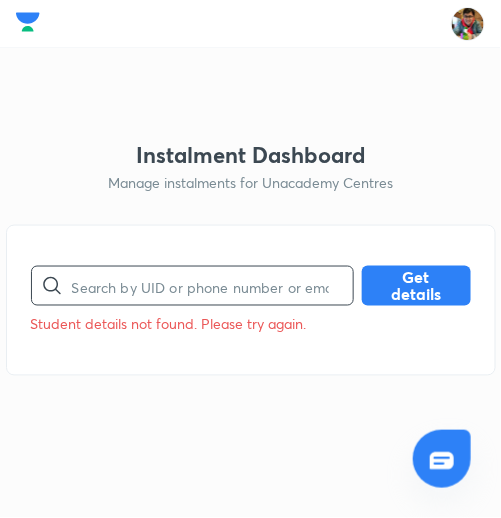click at bounding box center [212, 286] 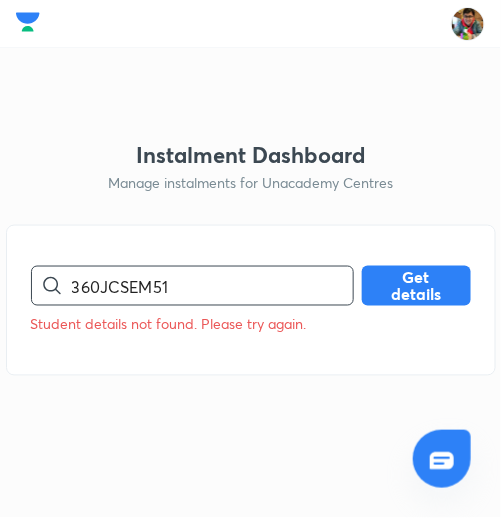 click on "360JCSEM51" at bounding box center (212, 286) 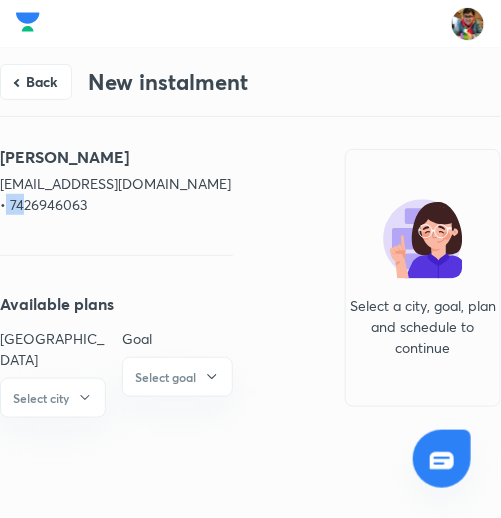 drag, startPoint x: 48, startPoint y: 197, endPoint x: 19, endPoint y: 207, distance: 30.675724 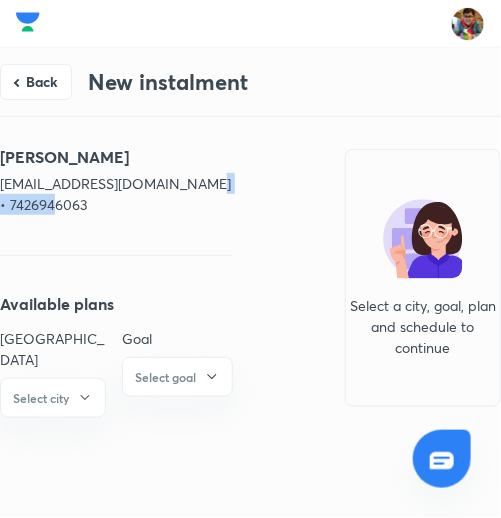 click on "[EMAIL_ADDRESS][DOMAIN_NAME] • 7426946063" at bounding box center [116, 194] 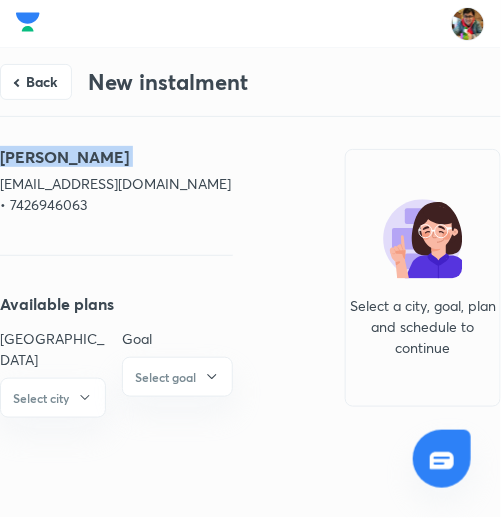 click on "[EMAIL_ADDRESS][DOMAIN_NAME] • 7426946063" at bounding box center (116, 194) 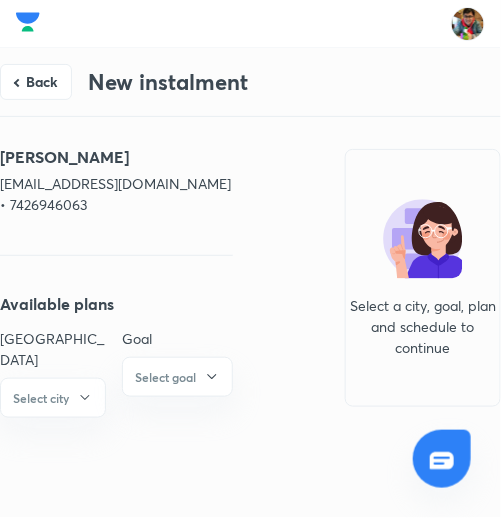 click on "[EMAIL_ADDRESS][DOMAIN_NAME] • 7426946063" at bounding box center [116, 194] 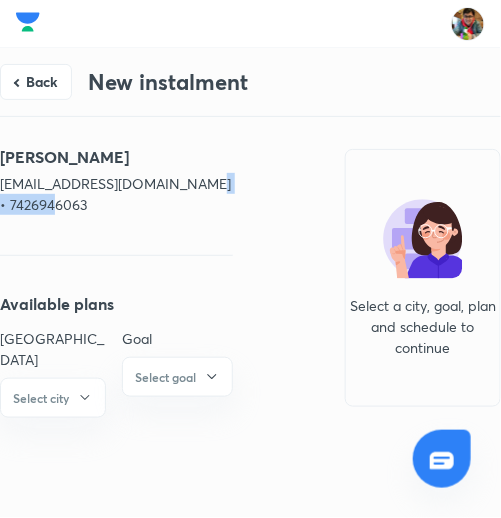 click on "[EMAIL_ADDRESS][DOMAIN_NAME] • 7426946063" at bounding box center [116, 194] 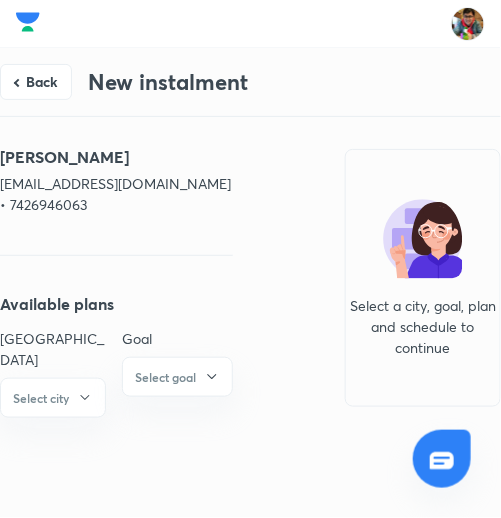 click on "[PERSON_NAME]" at bounding box center (116, 157) 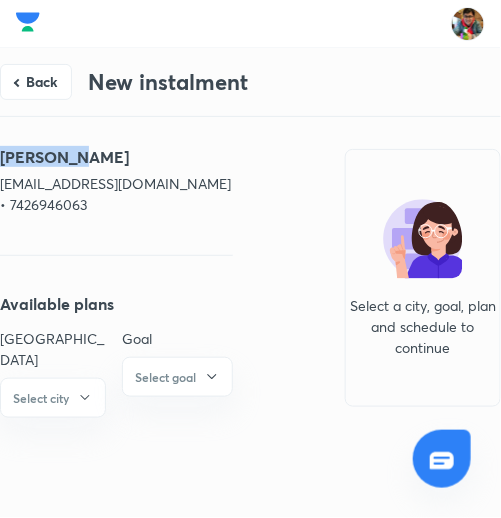 click on "[PERSON_NAME]" at bounding box center (116, 157) 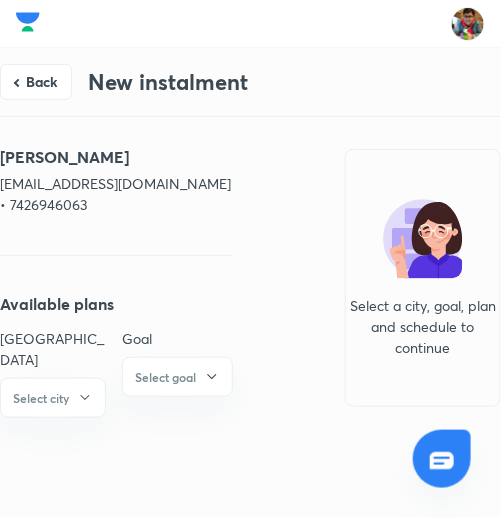 click on "Back New instalment" at bounding box center [250, 82] 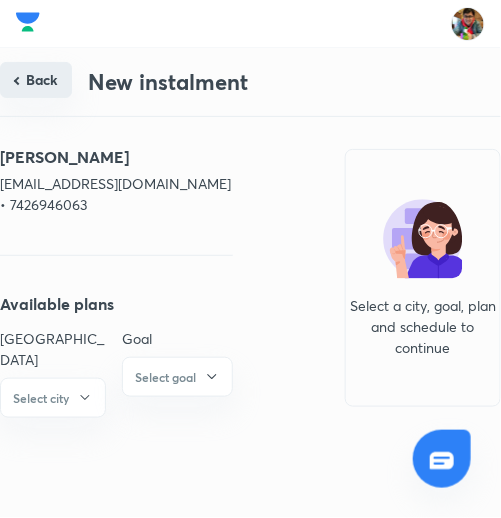 click on "Back" at bounding box center (36, 80) 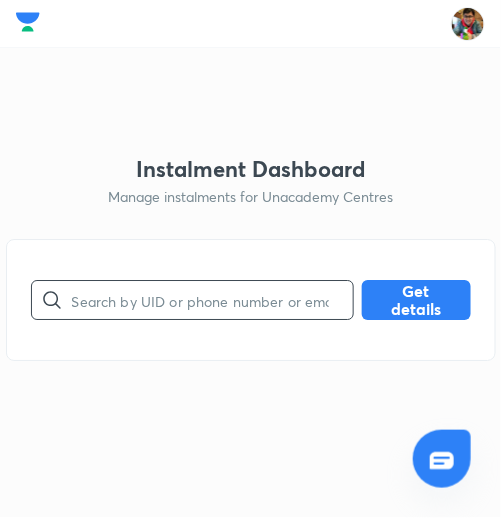 click at bounding box center (212, 300) 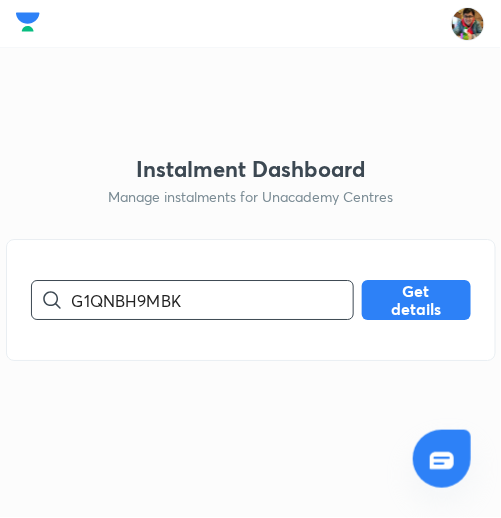 type on "G1QNBH9MBK" 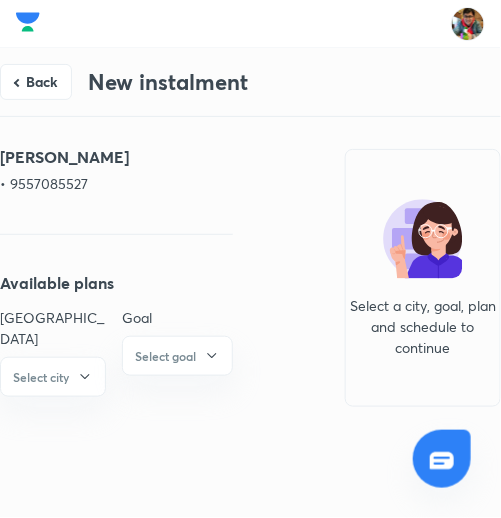 click on "• 9557085527" at bounding box center [116, 183] 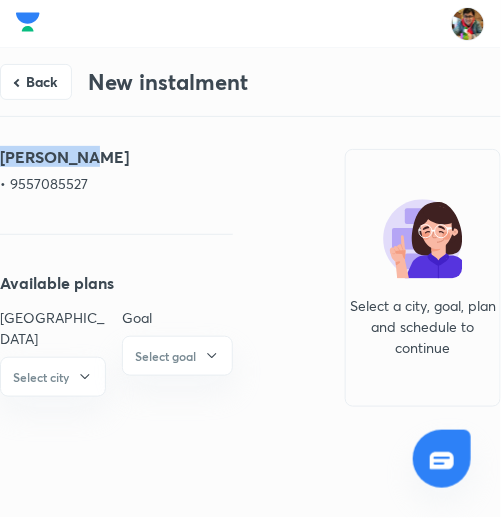 click on "[PERSON_NAME]" at bounding box center (116, 157) 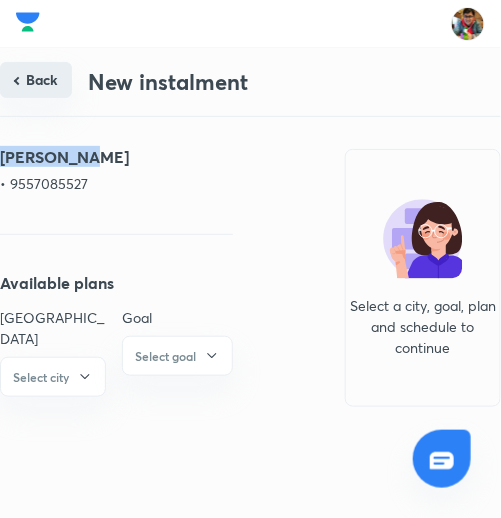click on "Back" at bounding box center [36, 80] 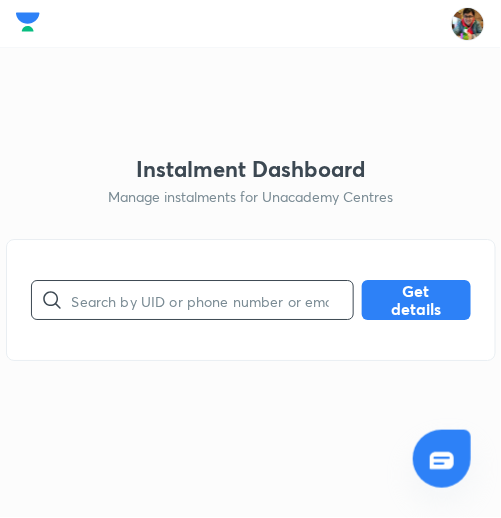 click at bounding box center (212, 300) 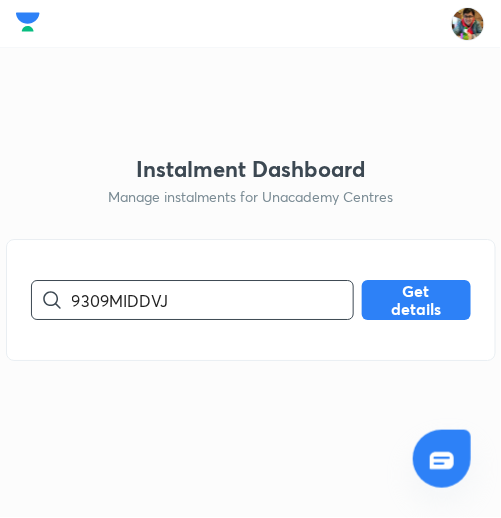 type on "9309MIDDVJ" 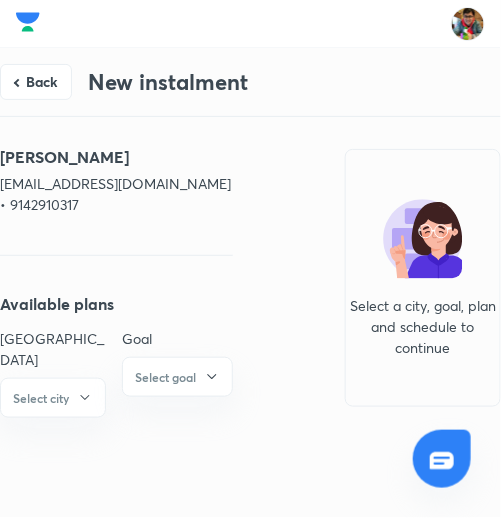 click on "[EMAIL_ADDRESS][DOMAIN_NAME] • 9142910317" at bounding box center (116, 194) 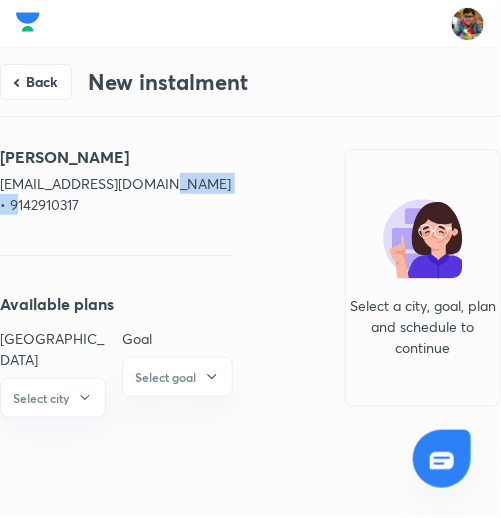 click on "[EMAIL_ADDRESS][DOMAIN_NAME] • 9142910317" at bounding box center [116, 194] 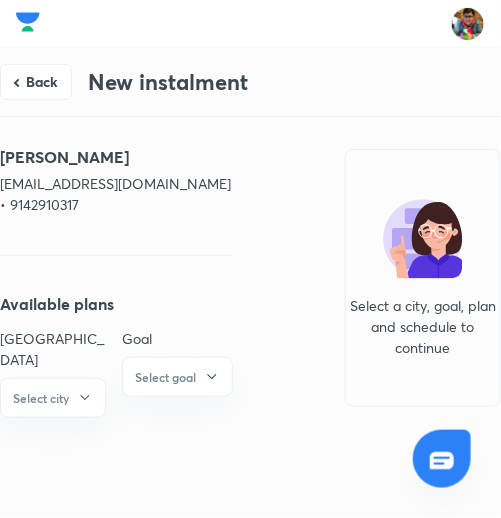 click on "Back New instalment [PERSON_NAME] [EMAIL_ADDRESS][DOMAIN_NAME] • 9142910317 Available plans Center city Select city Goal Select goal Select a city, goal, plan and schedule to continue" at bounding box center (250, 273) 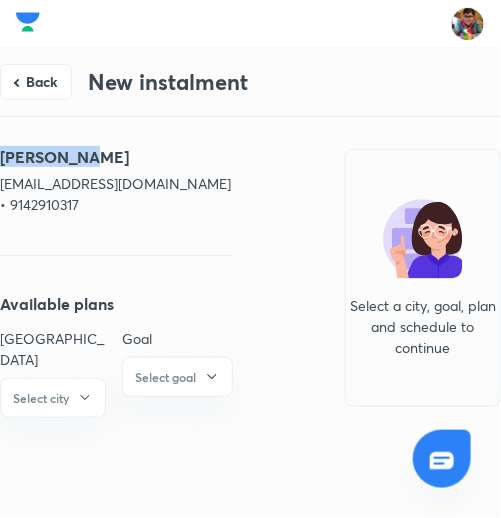 click on "Back New instalment [PERSON_NAME] [EMAIL_ADDRESS][DOMAIN_NAME] • 9142910317 Available plans Center city Select city Goal Select goal Select a city, goal, plan and schedule to continue" at bounding box center (250, 273) 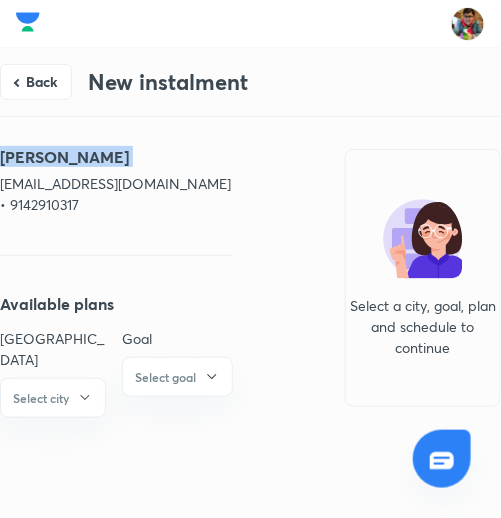 click on "[PERSON_NAME]" at bounding box center [116, 157] 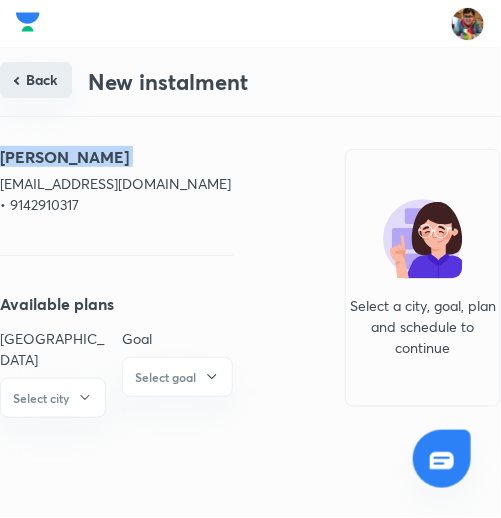 click on "Back" at bounding box center [36, 80] 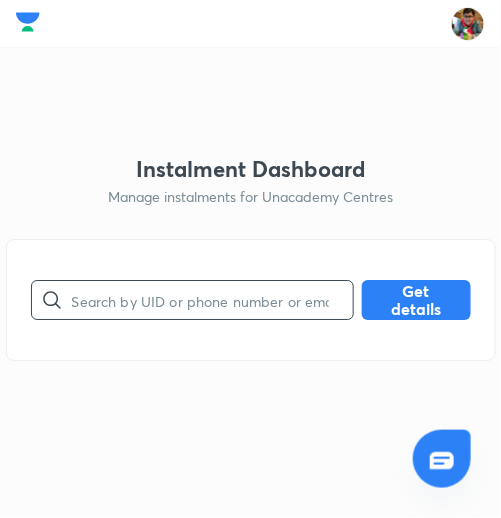 click at bounding box center (212, 300) 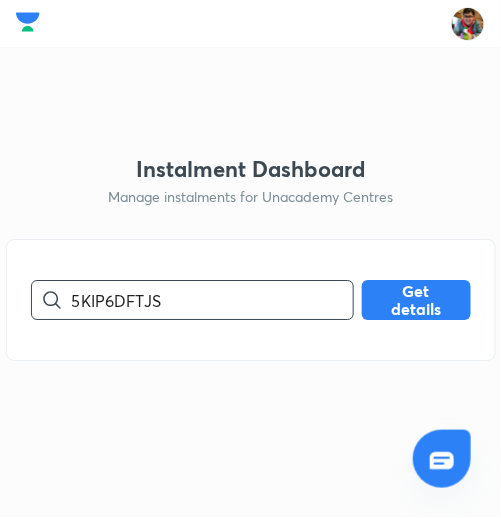 type on "5KIP6DFTJS" 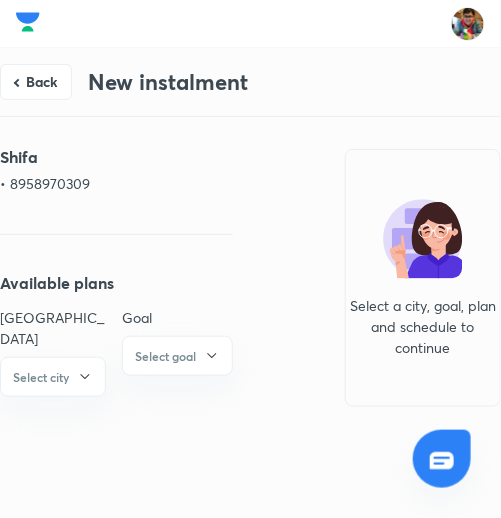 click on "• 8958970309" at bounding box center (116, 183) 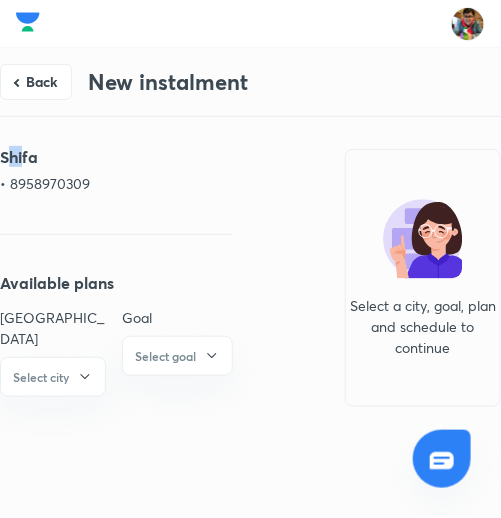 drag, startPoint x: 13, startPoint y: 143, endPoint x: 24, endPoint y: 164, distance: 23.70654 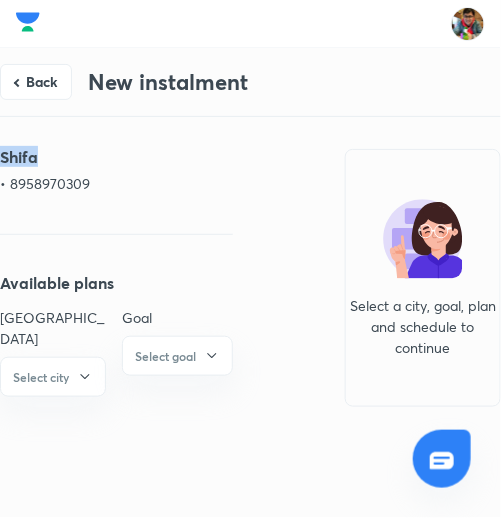 click on "Shifa" at bounding box center [116, 157] 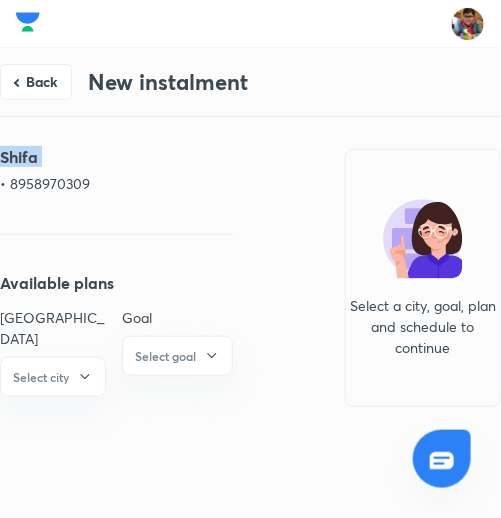 click on "Shifa" at bounding box center [116, 157] 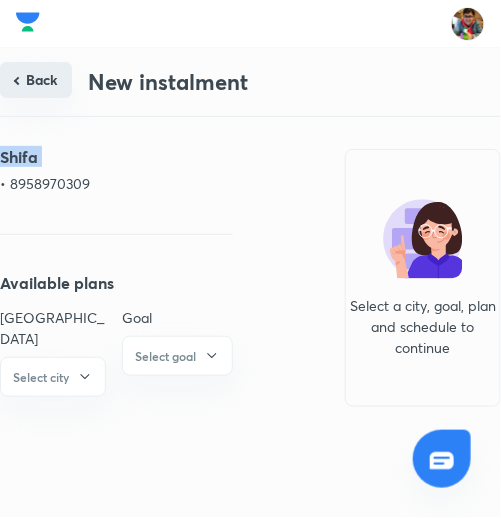 click on "Back" at bounding box center [36, 80] 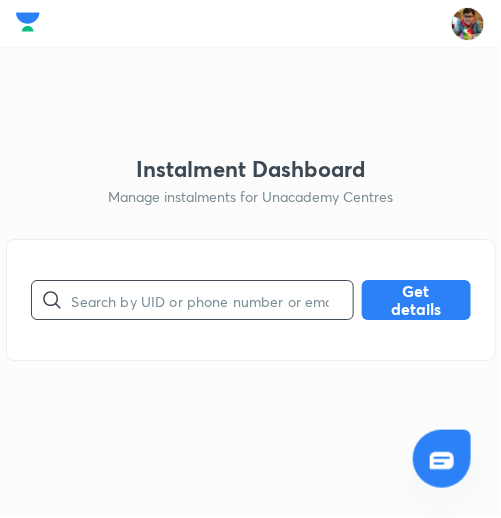 drag, startPoint x: 94, startPoint y: 327, endPoint x: 169, endPoint y: 277, distance: 90.13878 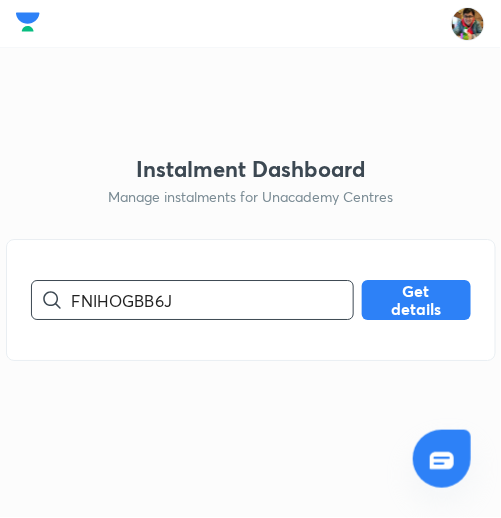 type on "FNIHOGBB6J" 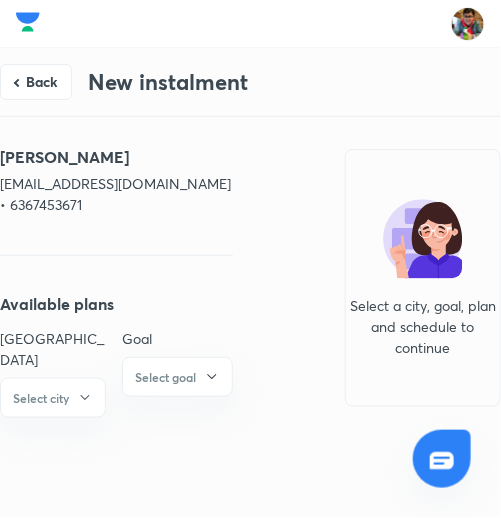 click on "[EMAIL_ADDRESS][DOMAIN_NAME] • 6367453671" at bounding box center (116, 194) 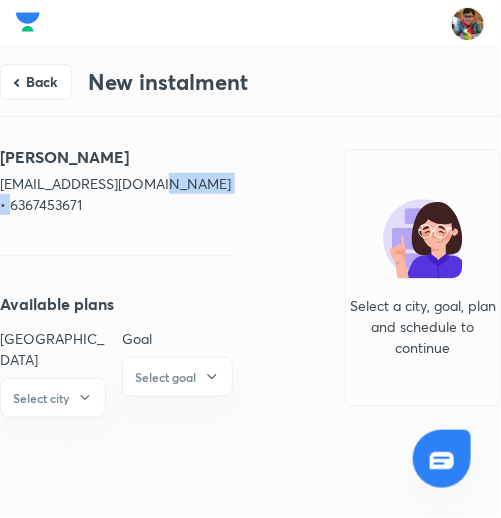 click on "[EMAIL_ADDRESS][DOMAIN_NAME] • 6367453671" at bounding box center [116, 194] 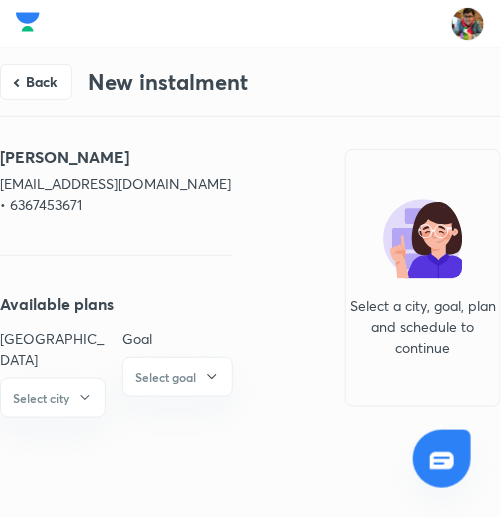 click on "[PERSON_NAME]" at bounding box center (116, 157) 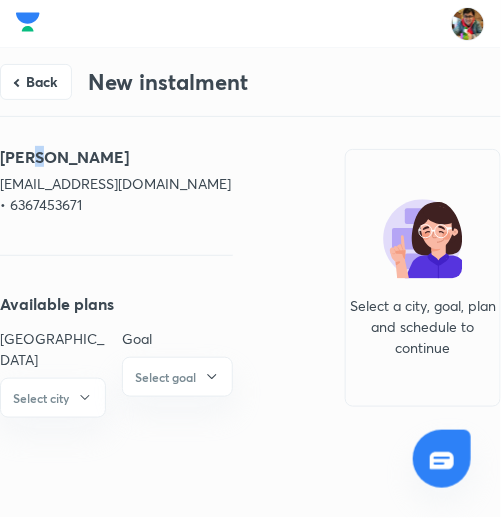 click on "[PERSON_NAME]" at bounding box center (116, 157) 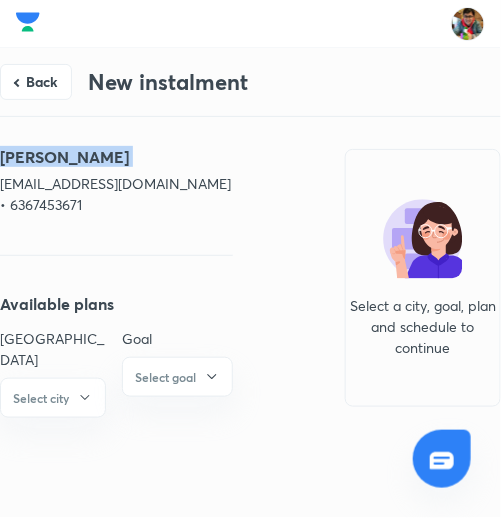 click on "[PERSON_NAME]" at bounding box center [116, 157] 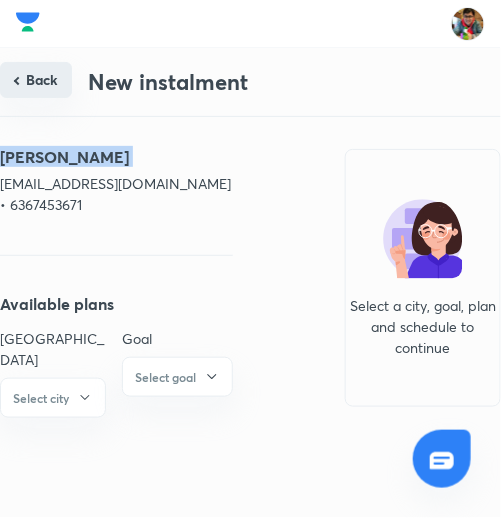 click on "Back" at bounding box center [36, 80] 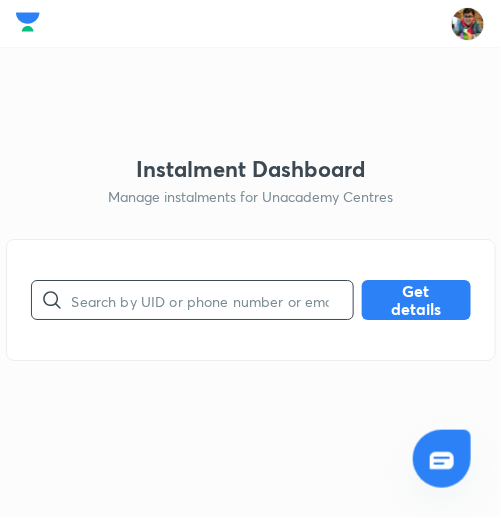 click at bounding box center (212, 300) 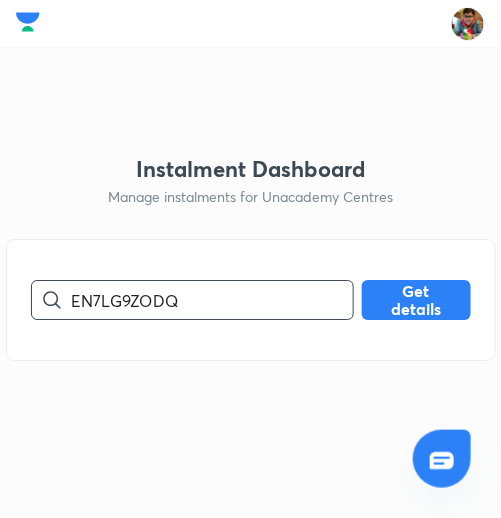 type on "EN7LG9ZODQ" 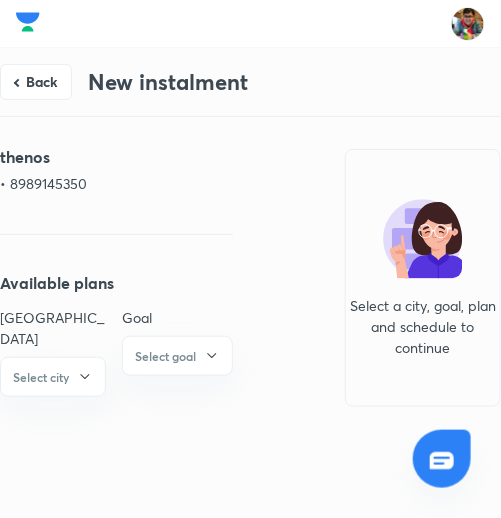 click on "• 8989145350" at bounding box center (116, 183) 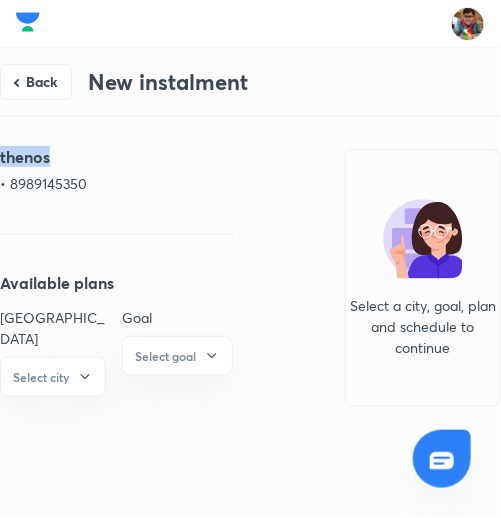 click on "thenos" at bounding box center [116, 157] 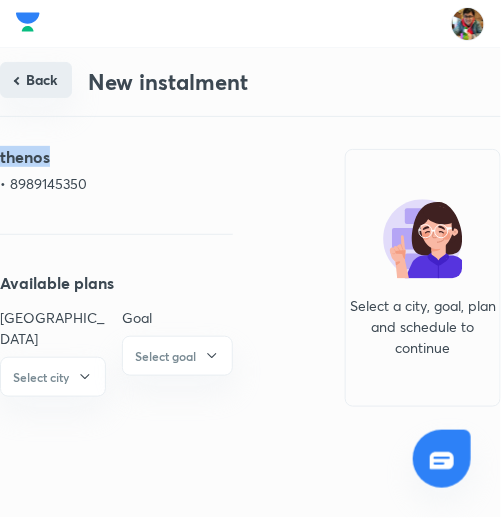 click on "Back" at bounding box center (36, 80) 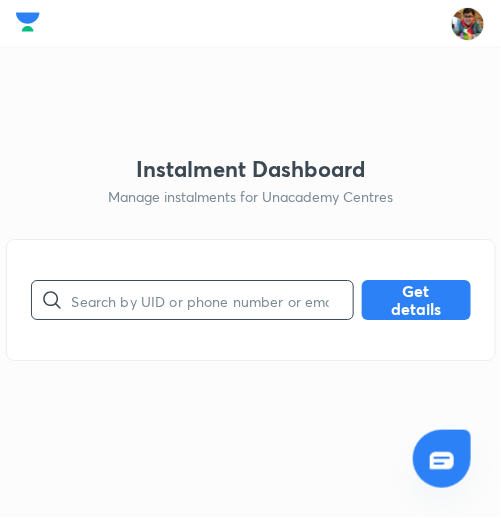 click at bounding box center (212, 300) 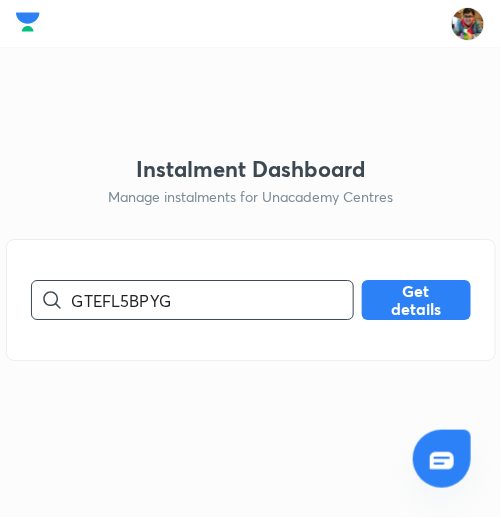 type on "GTEFL5BPYG" 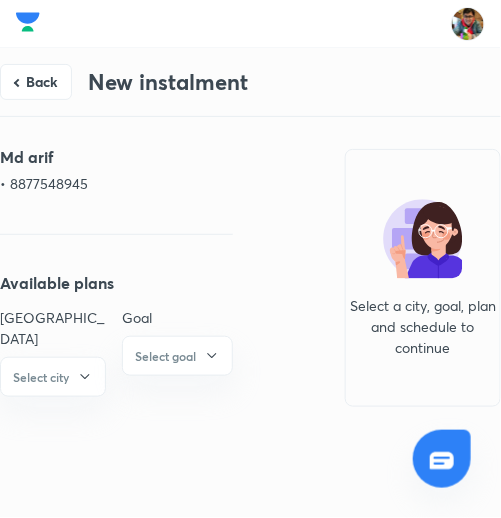 click on "• 8877548945" at bounding box center [116, 183] 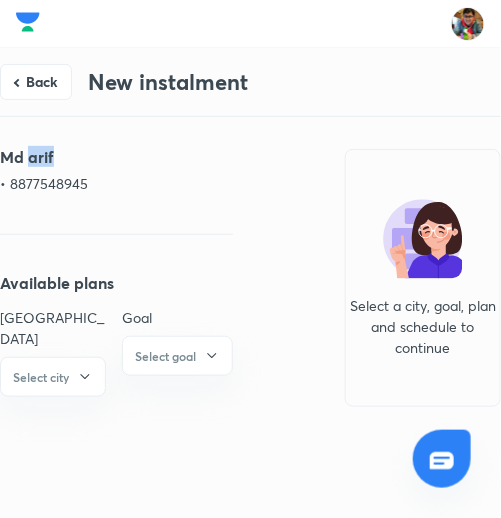 click on "Md arif" at bounding box center (116, 157) 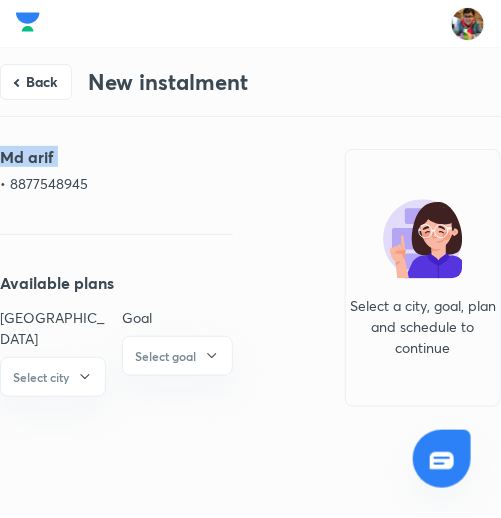 click on "Md arif" at bounding box center [116, 157] 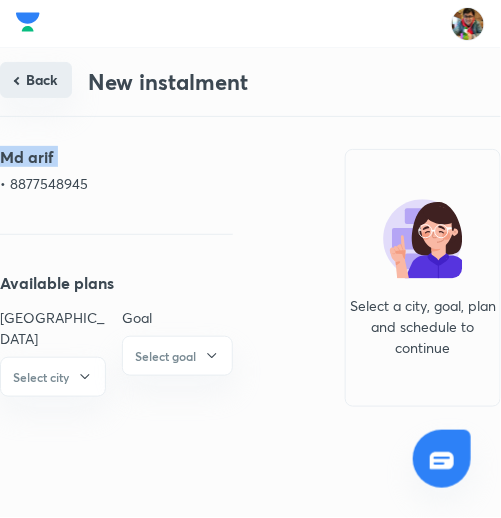click on "Back" at bounding box center (36, 80) 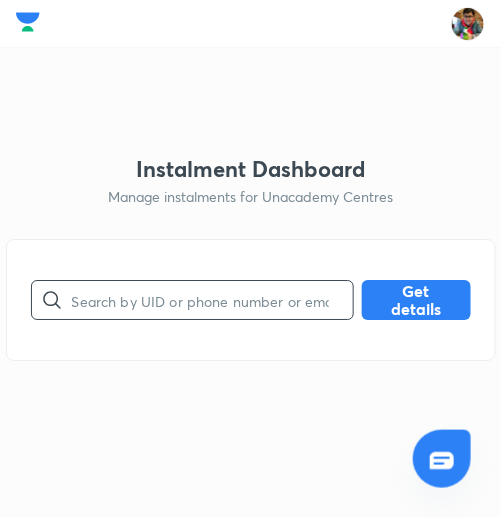 click at bounding box center (212, 300) 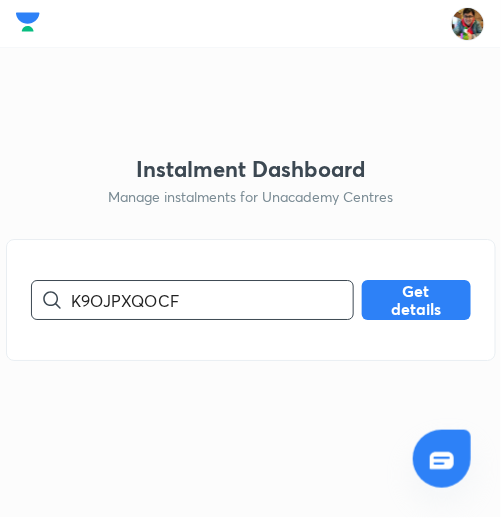 type on "K9OJPXQOCF" 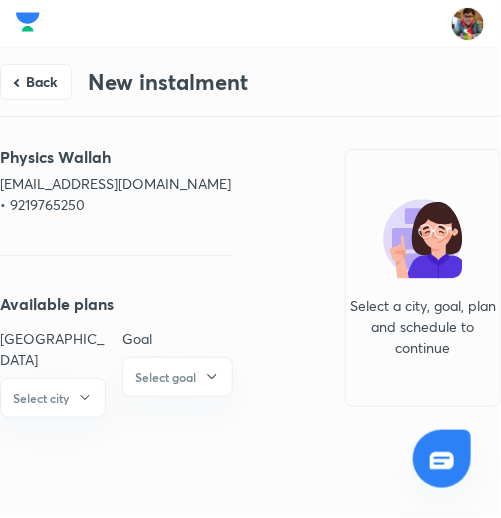 click on "[EMAIL_ADDRESS][DOMAIN_NAME] • 9219765250" at bounding box center [116, 194] 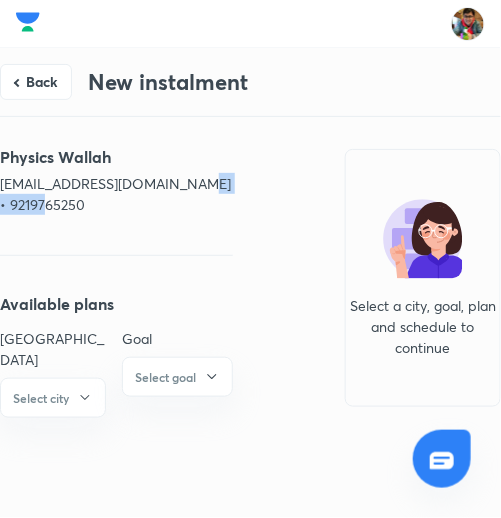 click on "[EMAIL_ADDRESS][DOMAIN_NAME] • 9219765250" at bounding box center (116, 194) 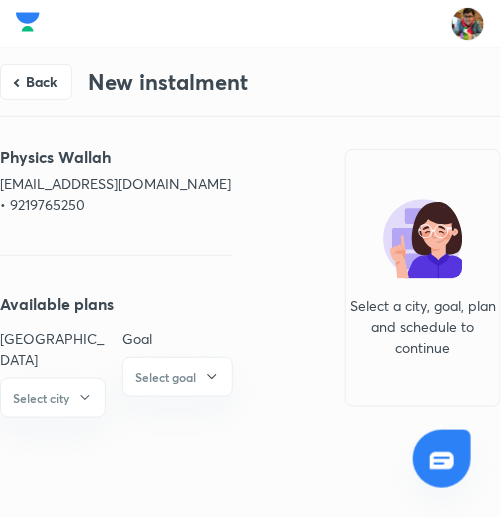 click on "[EMAIL_ADDRESS][DOMAIN_NAME] • 9219765250" at bounding box center (116, 194) 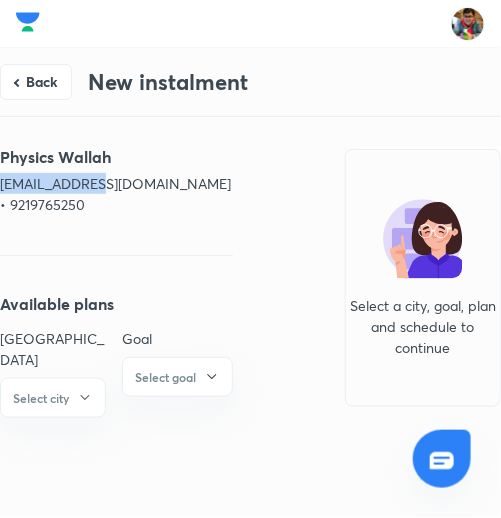 click on "[EMAIL_ADDRESS][DOMAIN_NAME] • 9219765250" at bounding box center [116, 194] 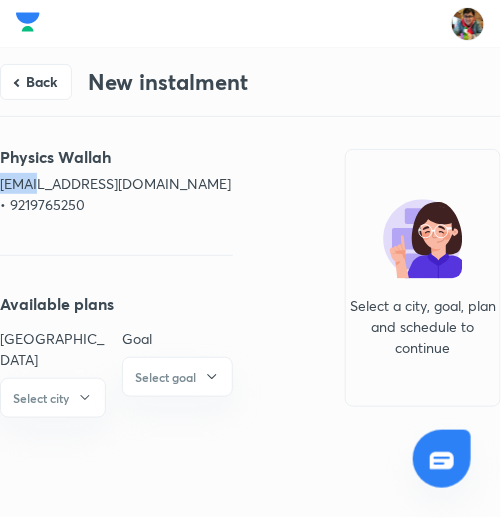 drag, startPoint x: 29, startPoint y: 183, endPoint x: -25, endPoint y: 186, distance: 54.08327 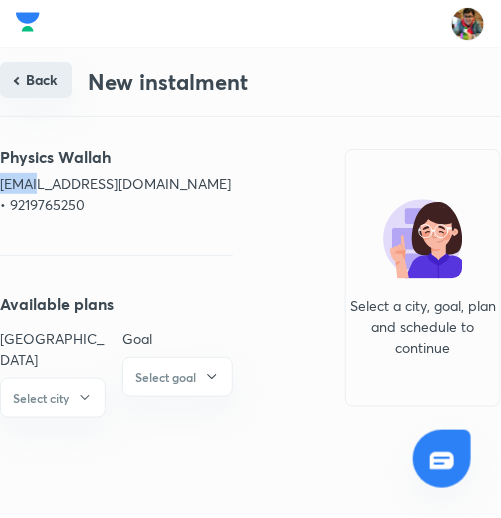 click on "Back New instalment" at bounding box center [250, 82] 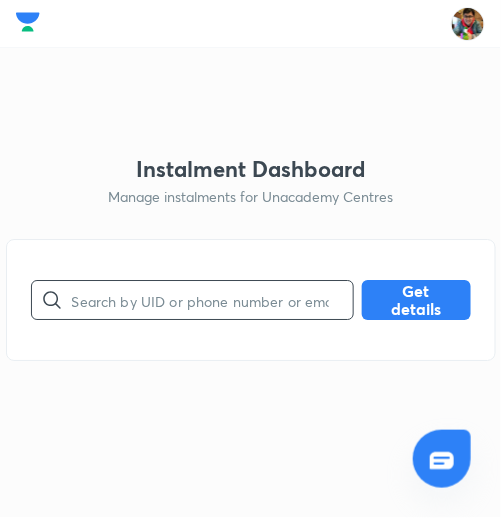 click at bounding box center (212, 300) 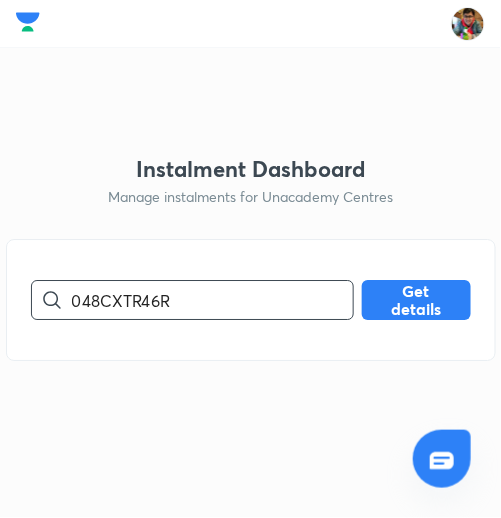 type on "048CXTR46R" 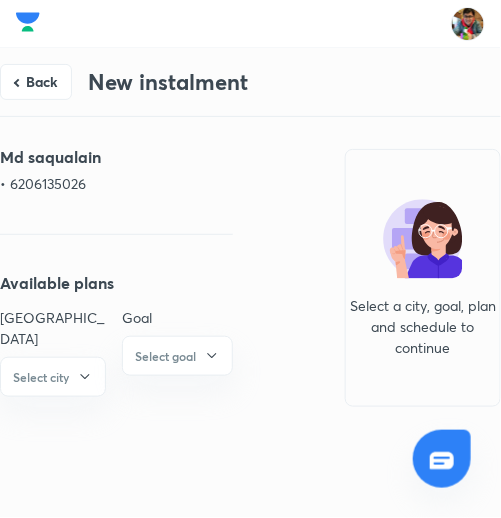click on "• 6206135026" at bounding box center [116, 183] 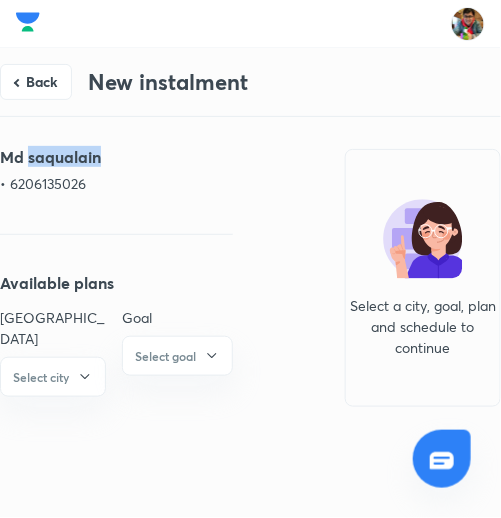 click on "Md saqualain" at bounding box center [116, 157] 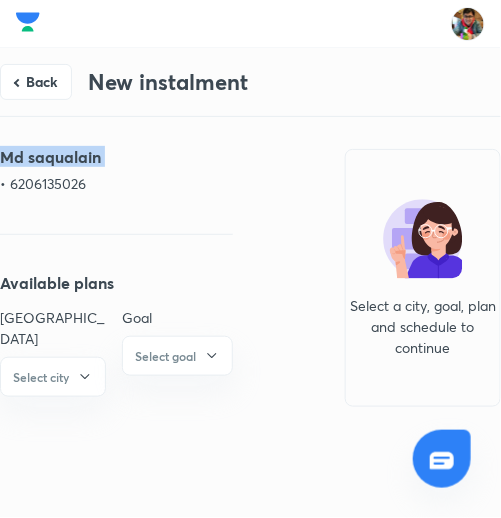 click on "Md saqualain" at bounding box center [116, 157] 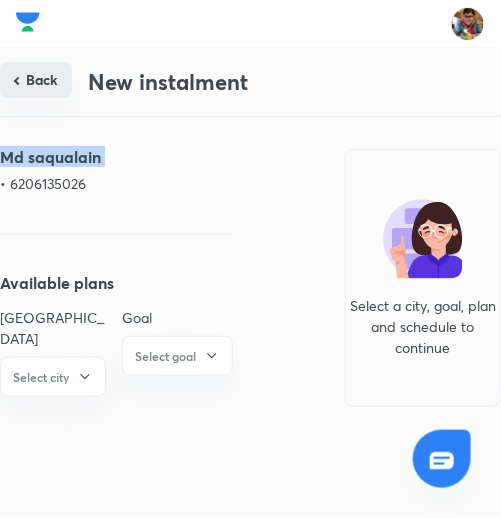 click on "Back" at bounding box center [36, 80] 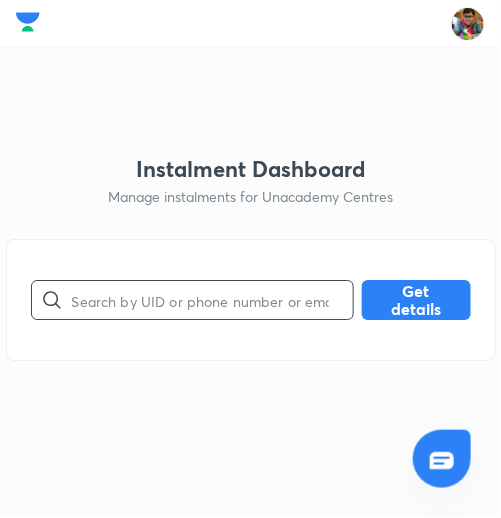 click at bounding box center (212, 300) 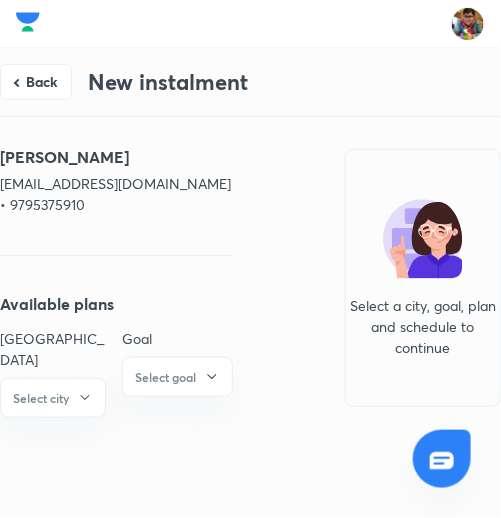 click on "[EMAIL_ADDRESS][DOMAIN_NAME] • 9795375910" at bounding box center [116, 194] 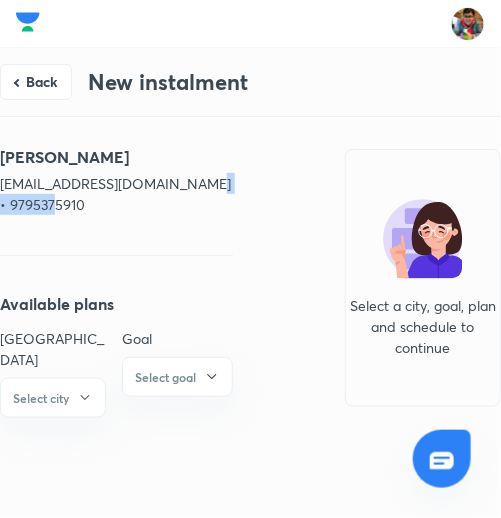 click on "[EMAIL_ADDRESS][DOMAIN_NAME] • 9795375910" at bounding box center (116, 194) 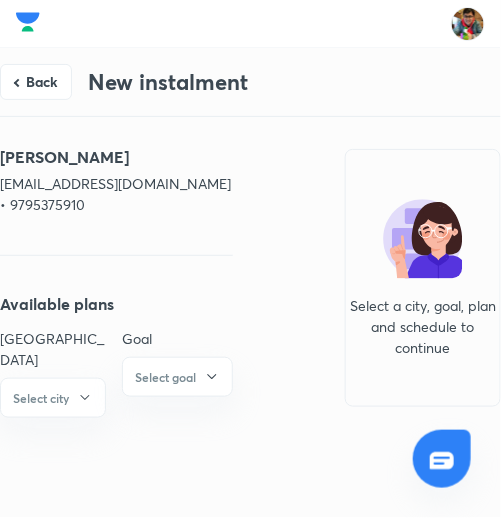 click on "[PERSON_NAME]" at bounding box center [116, 157] 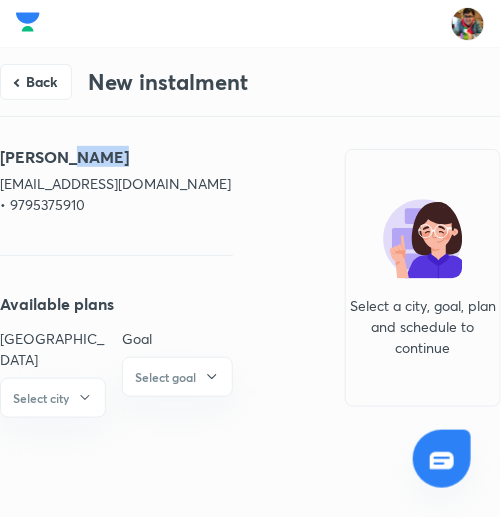 click on "[PERSON_NAME]" at bounding box center (116, 157) 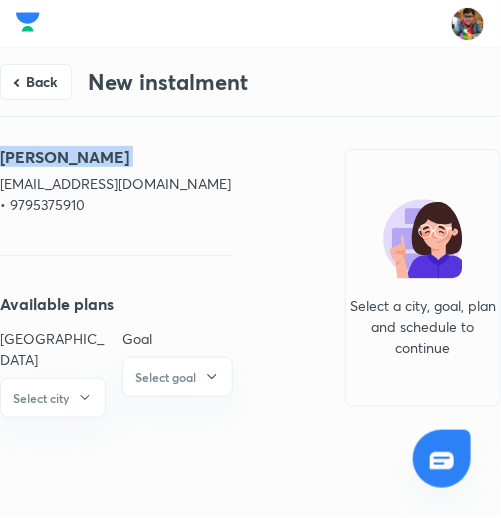 click on "[PERSON_NAME]" at bounding box center (116, 157) 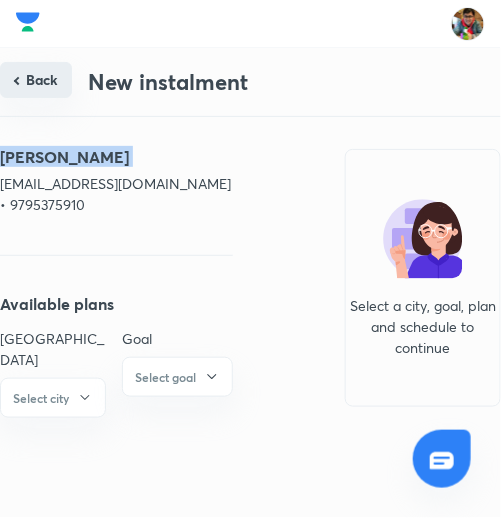 click on "Back" at bounding box center (36, 80) 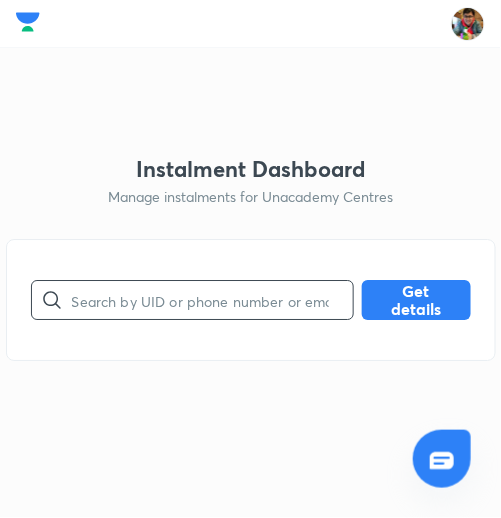 click at bounding box center (212, 300) 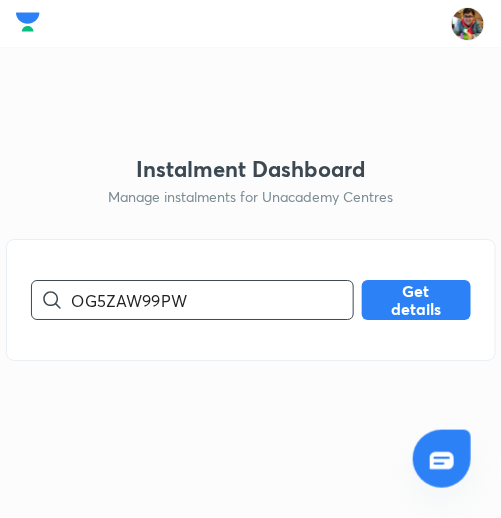 type on "OG5ZAW99PW" 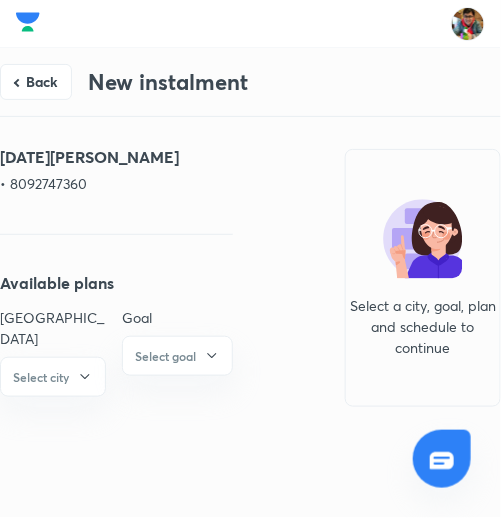 click on "• 8092747360" at bounding box center (116, 183) 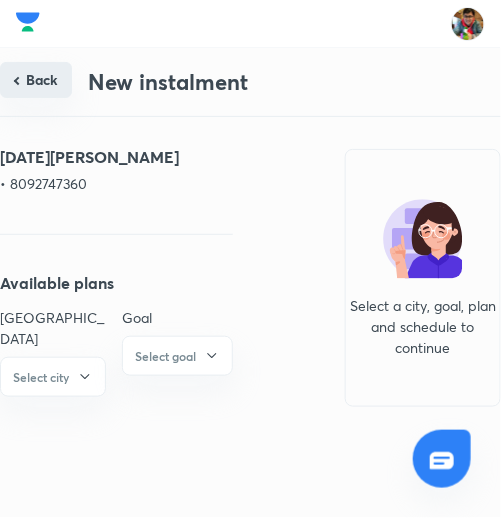 click on "Back" at bounding box center (36, 80) 